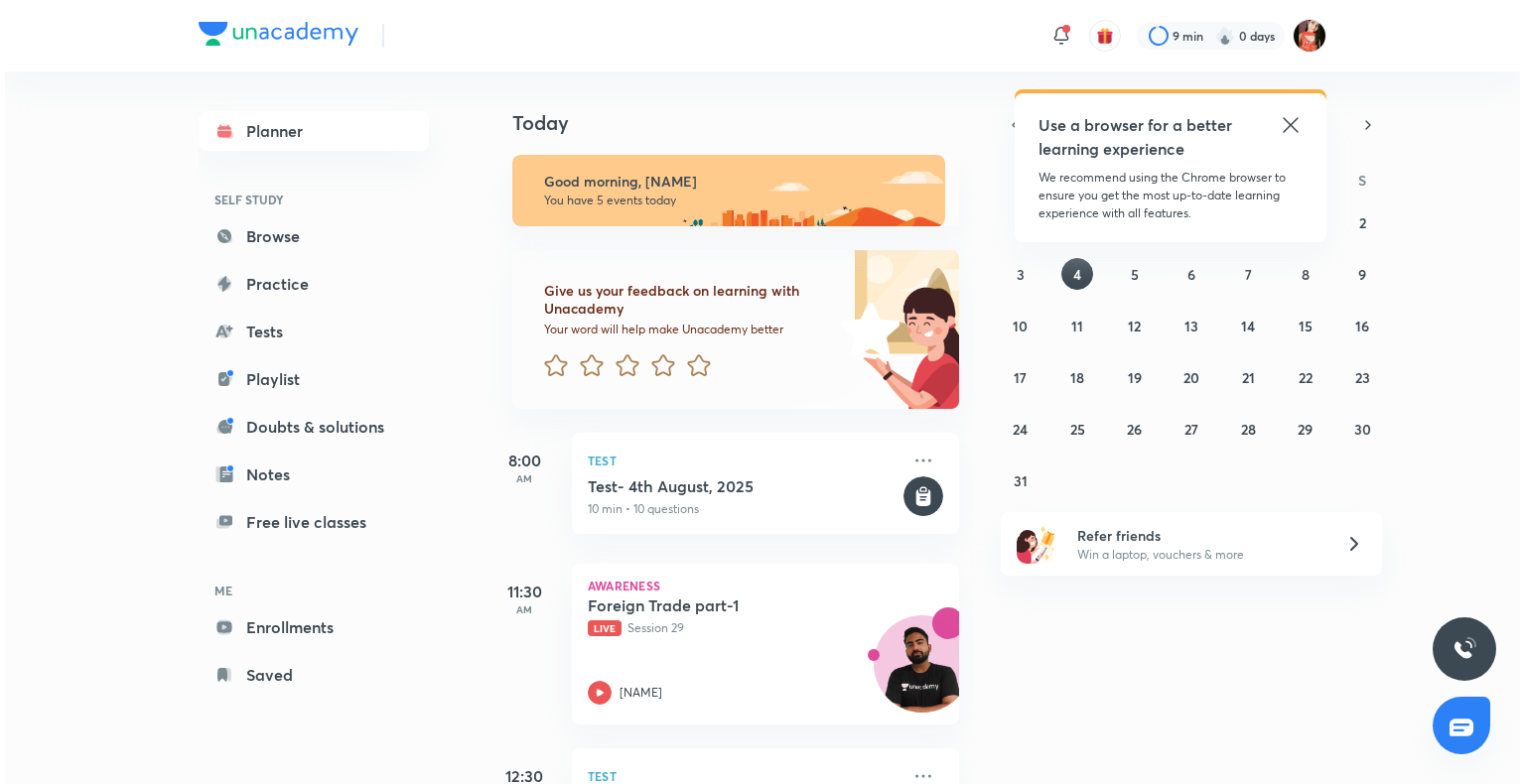 scroll, scrollTop: 0, scrollLeft: 0, axis: both 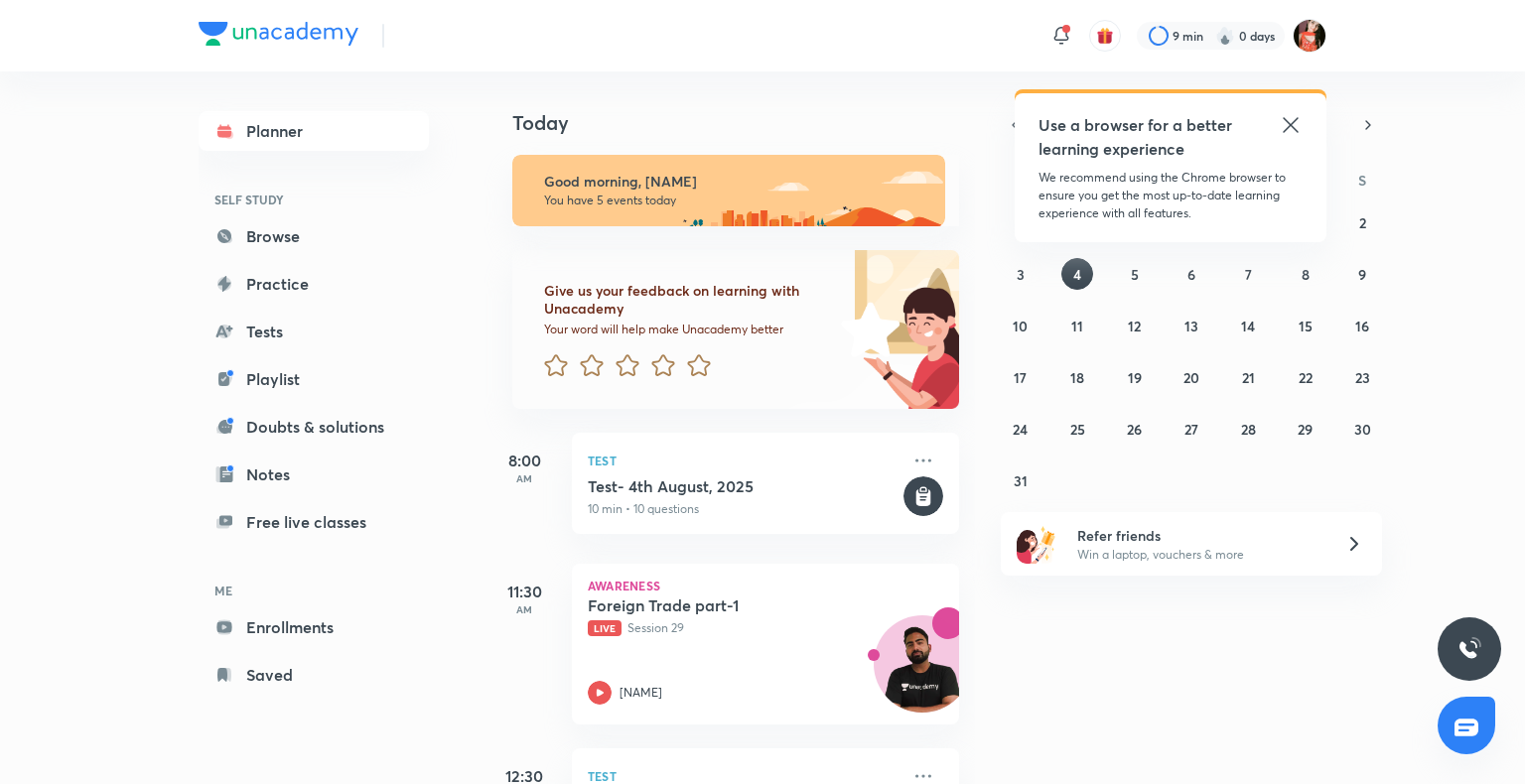 drag, startPoint x: 0, startPoint y: 0, endPoint x: 1287, endPoint y: 118, distance: 1292.3982 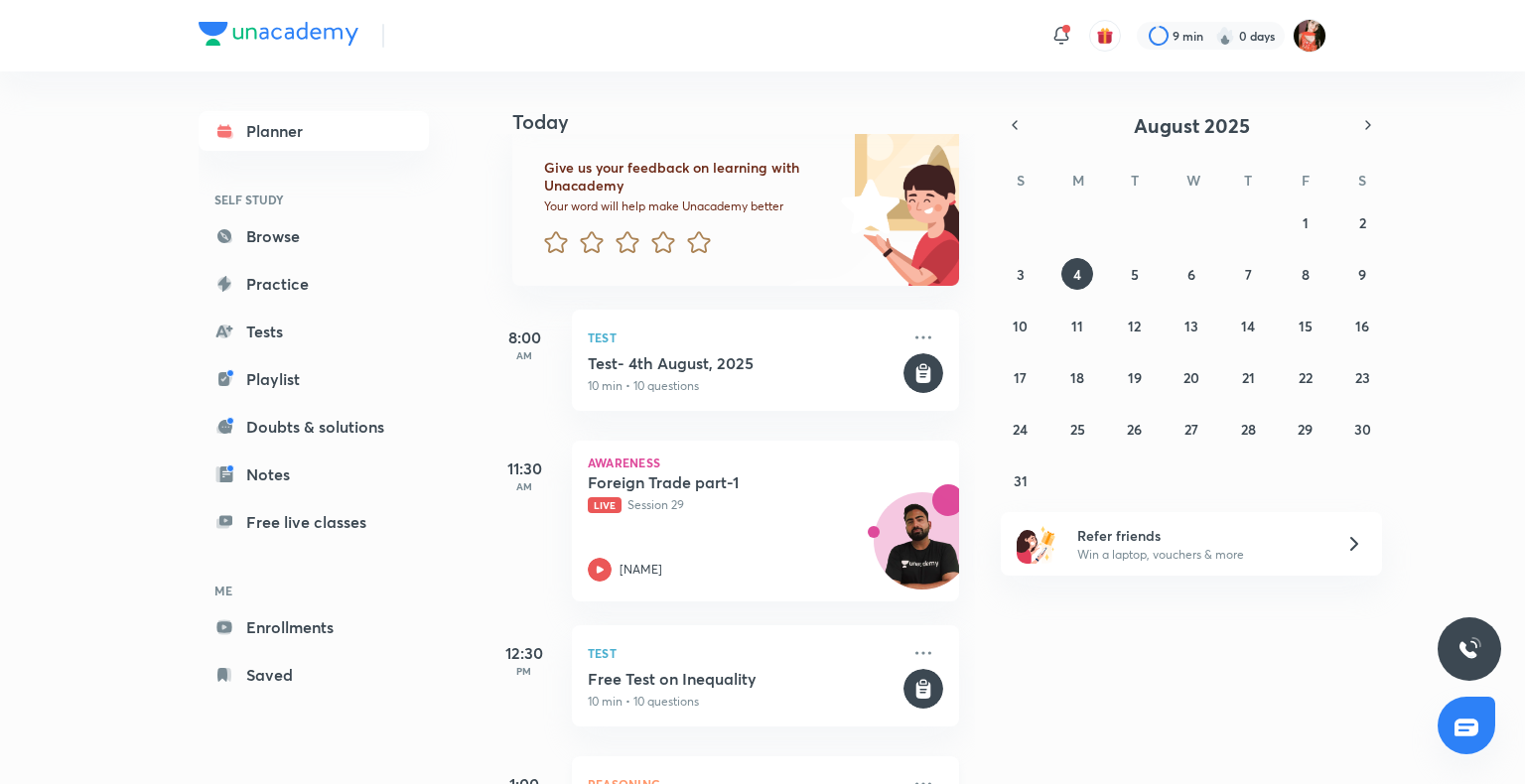 scroll, scrollTop: 0, scrollLeft: 0, axis: both 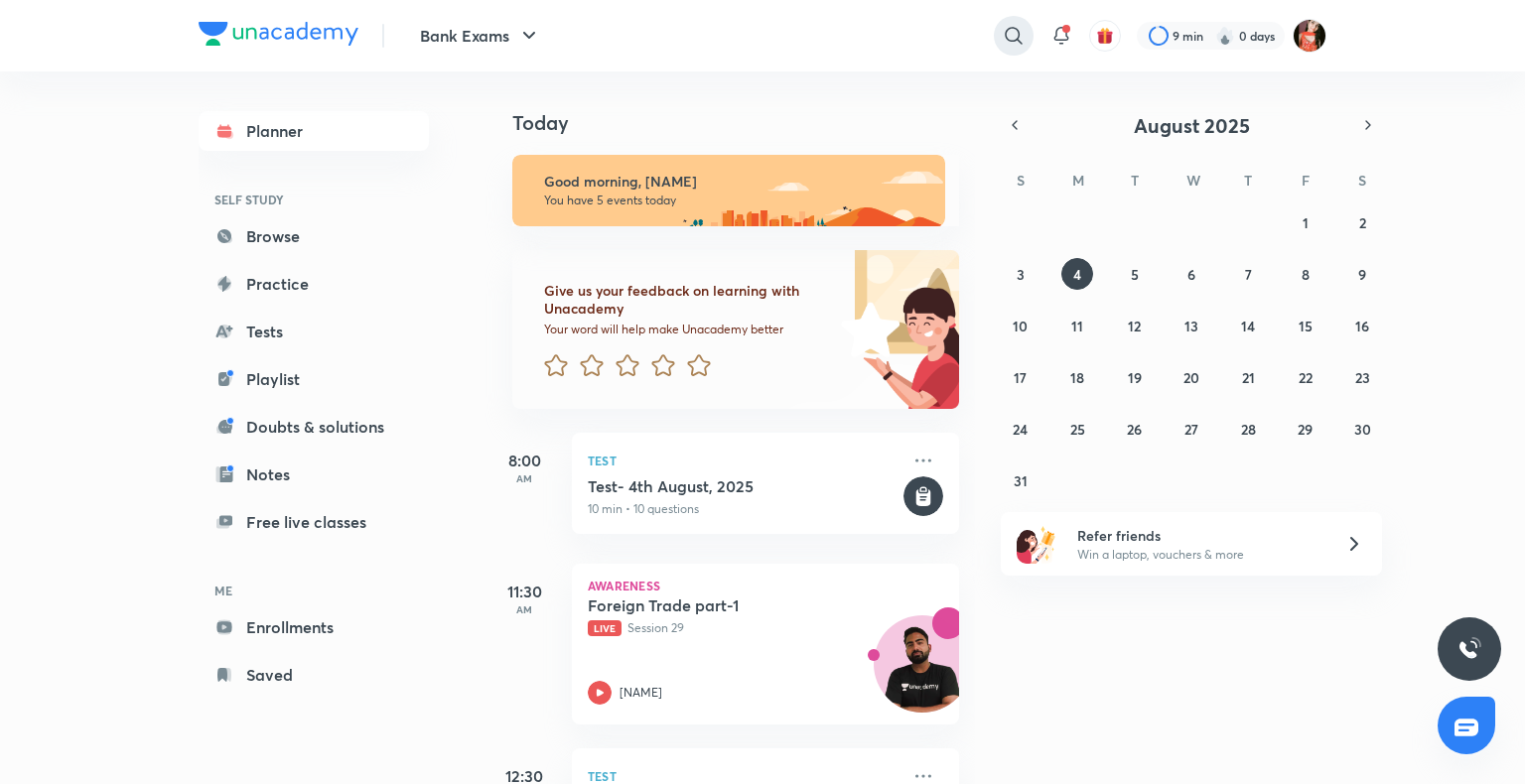 click 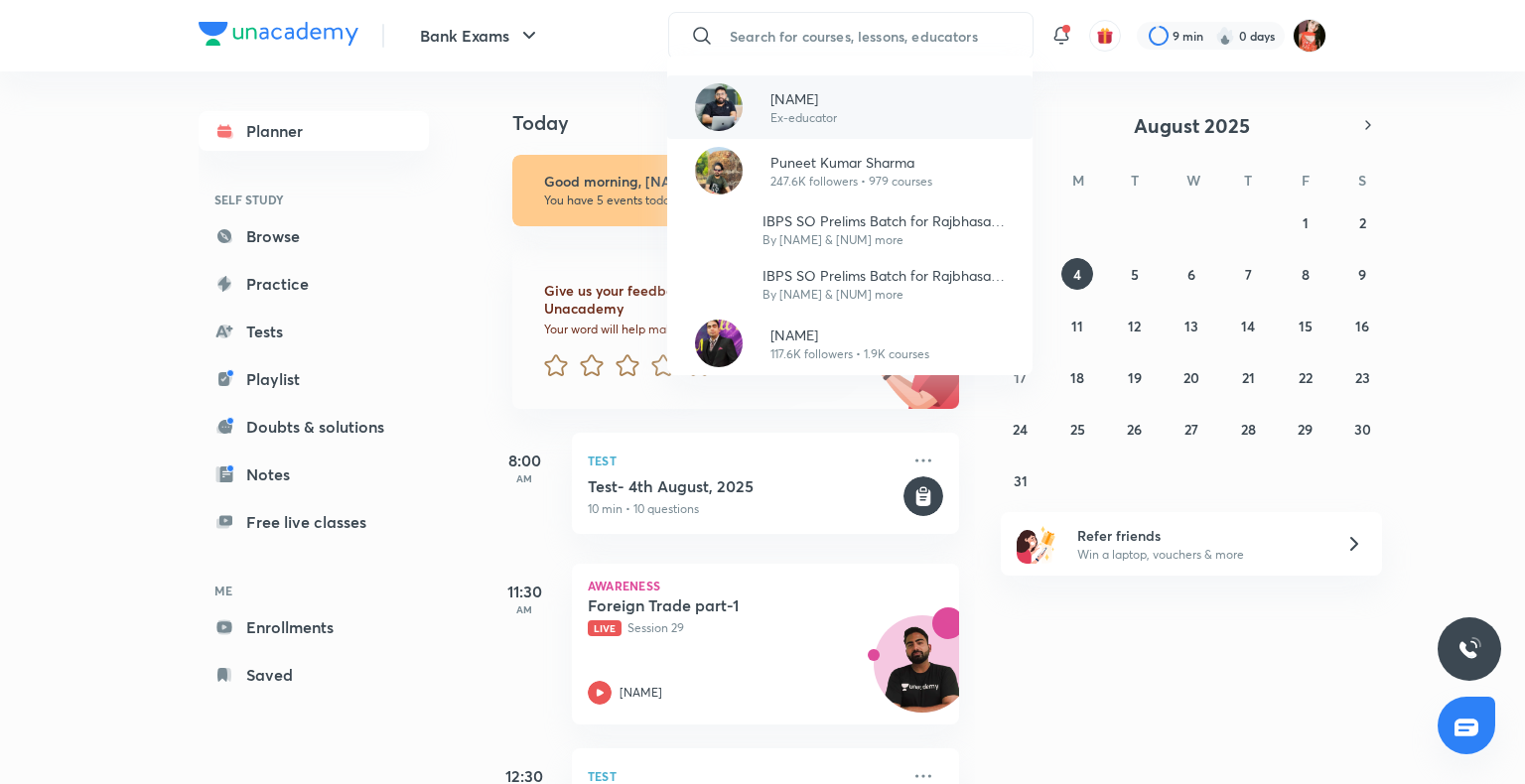 click on "[NAME] Ex-educator" at bounding box center [795, 107] 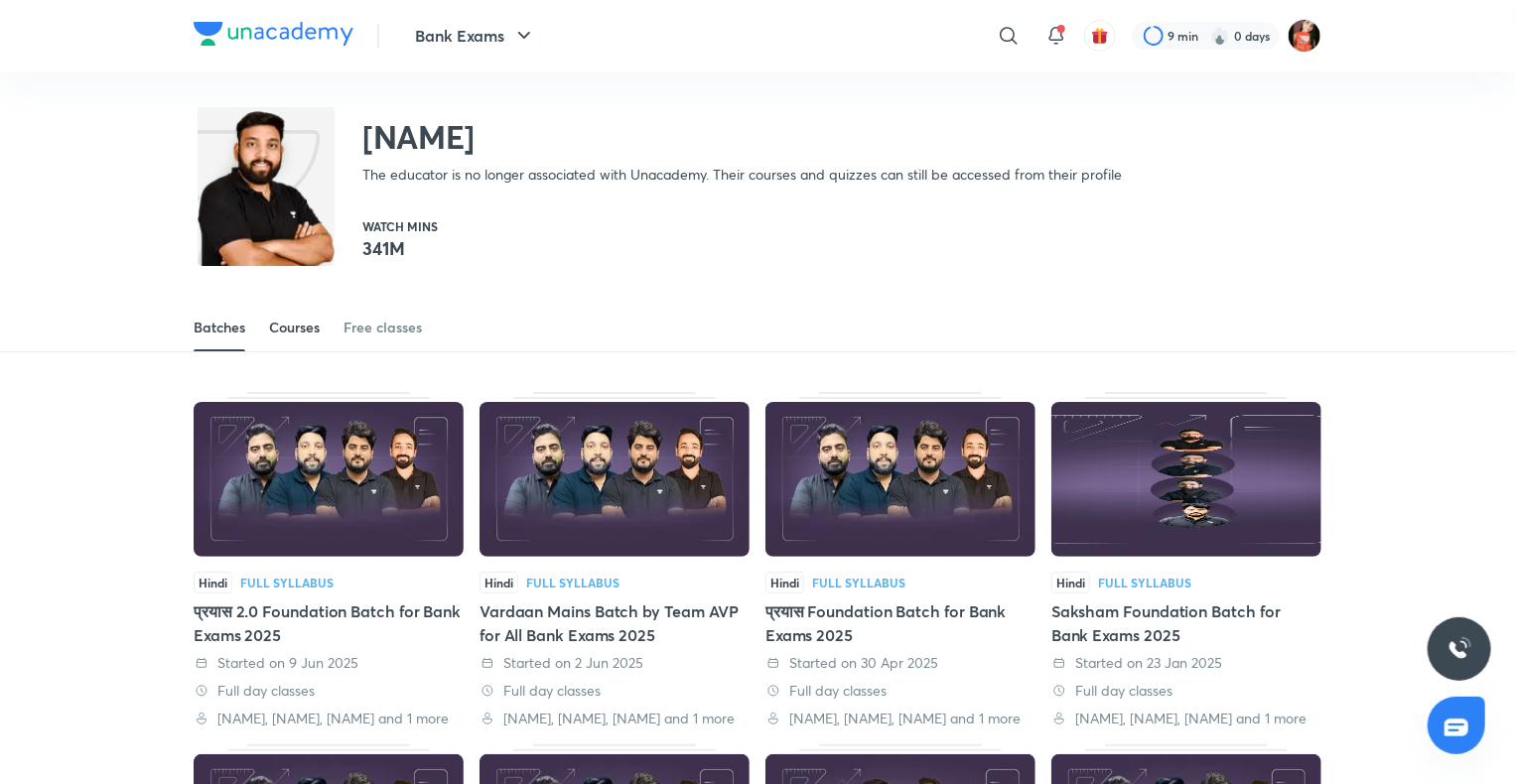 click on "Courses" at bounding box center [294, 327] 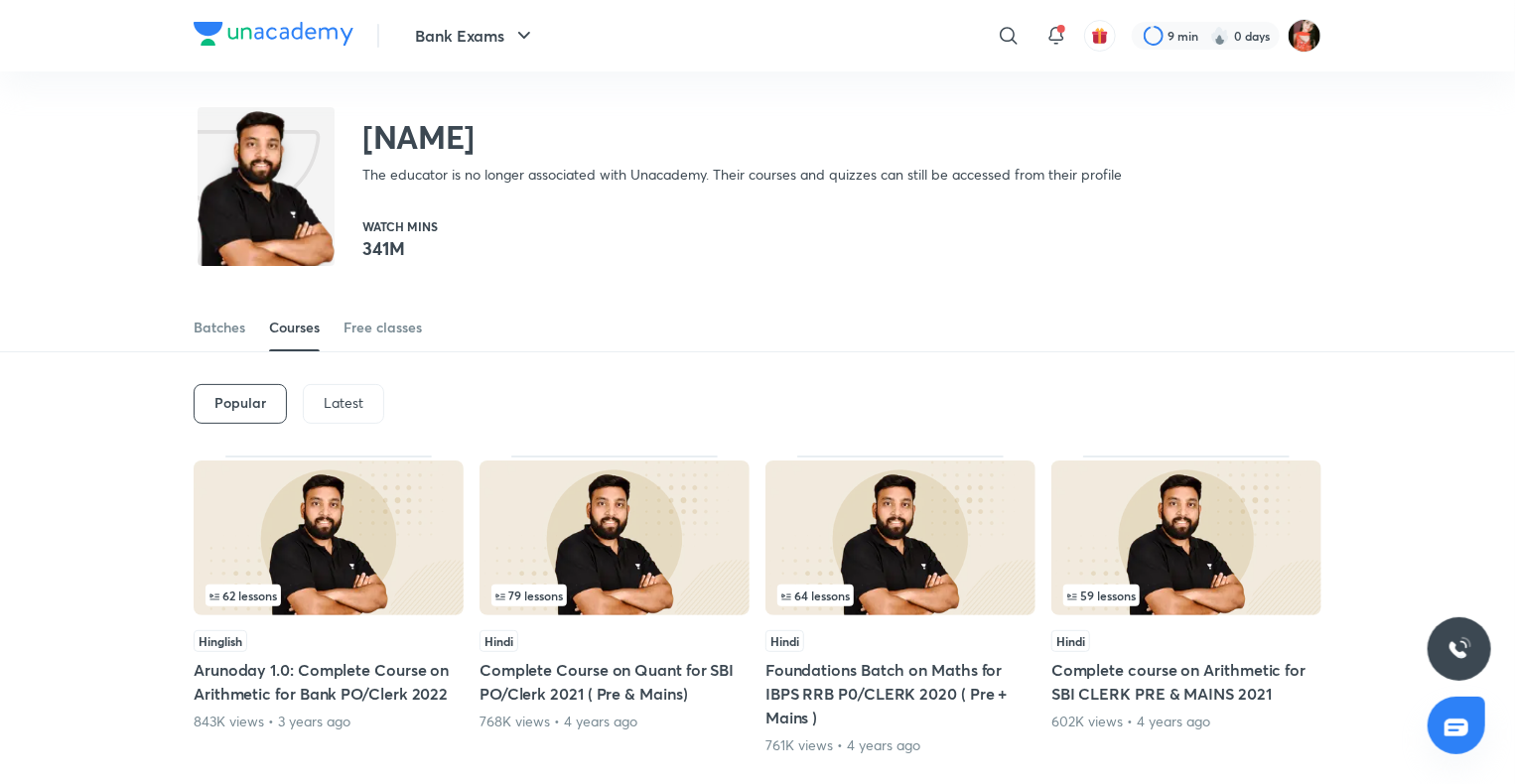 click on "Popular Latest" at bounding box center (758, 404) 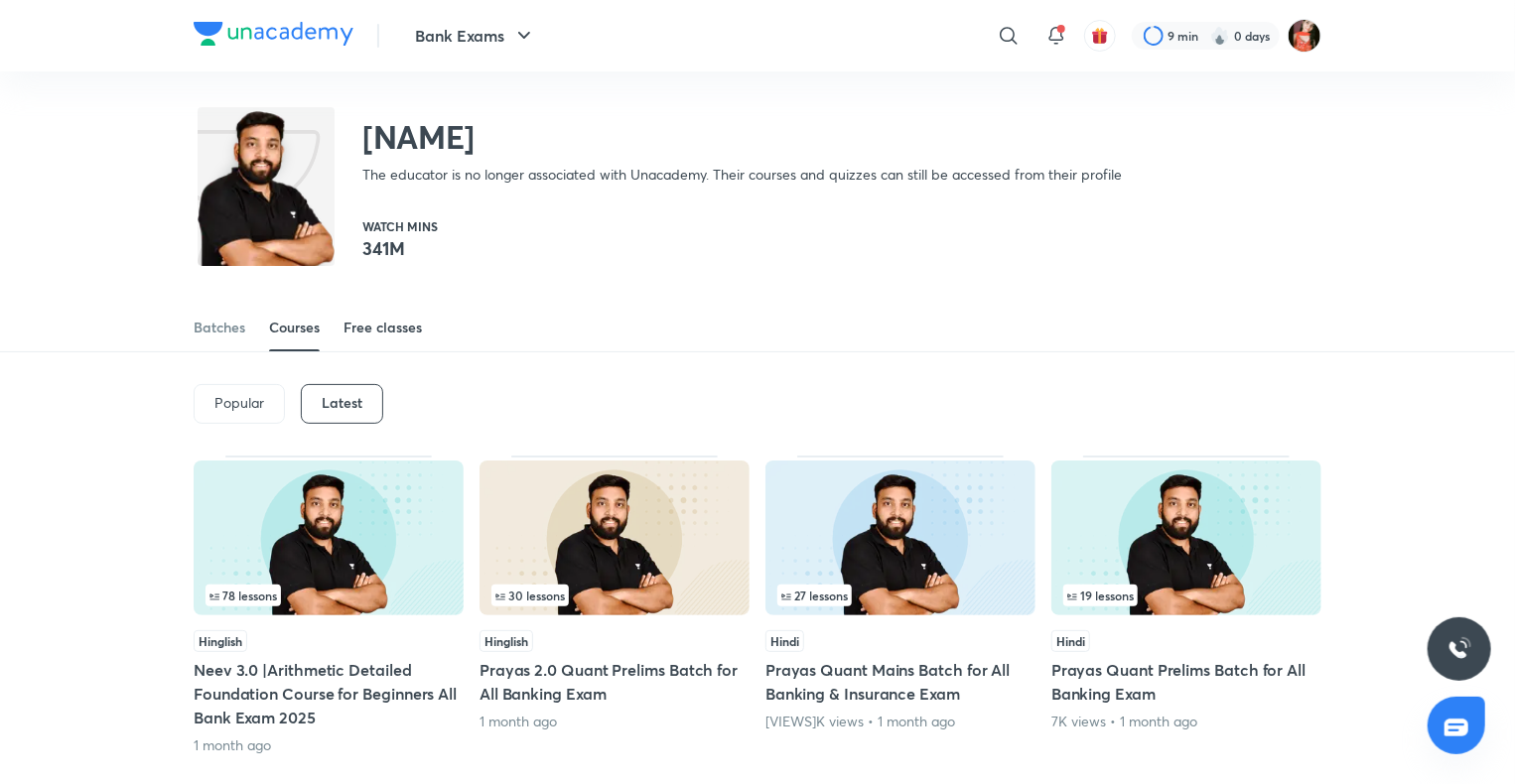 click on "Free classes" at bounding box center (382, 327) 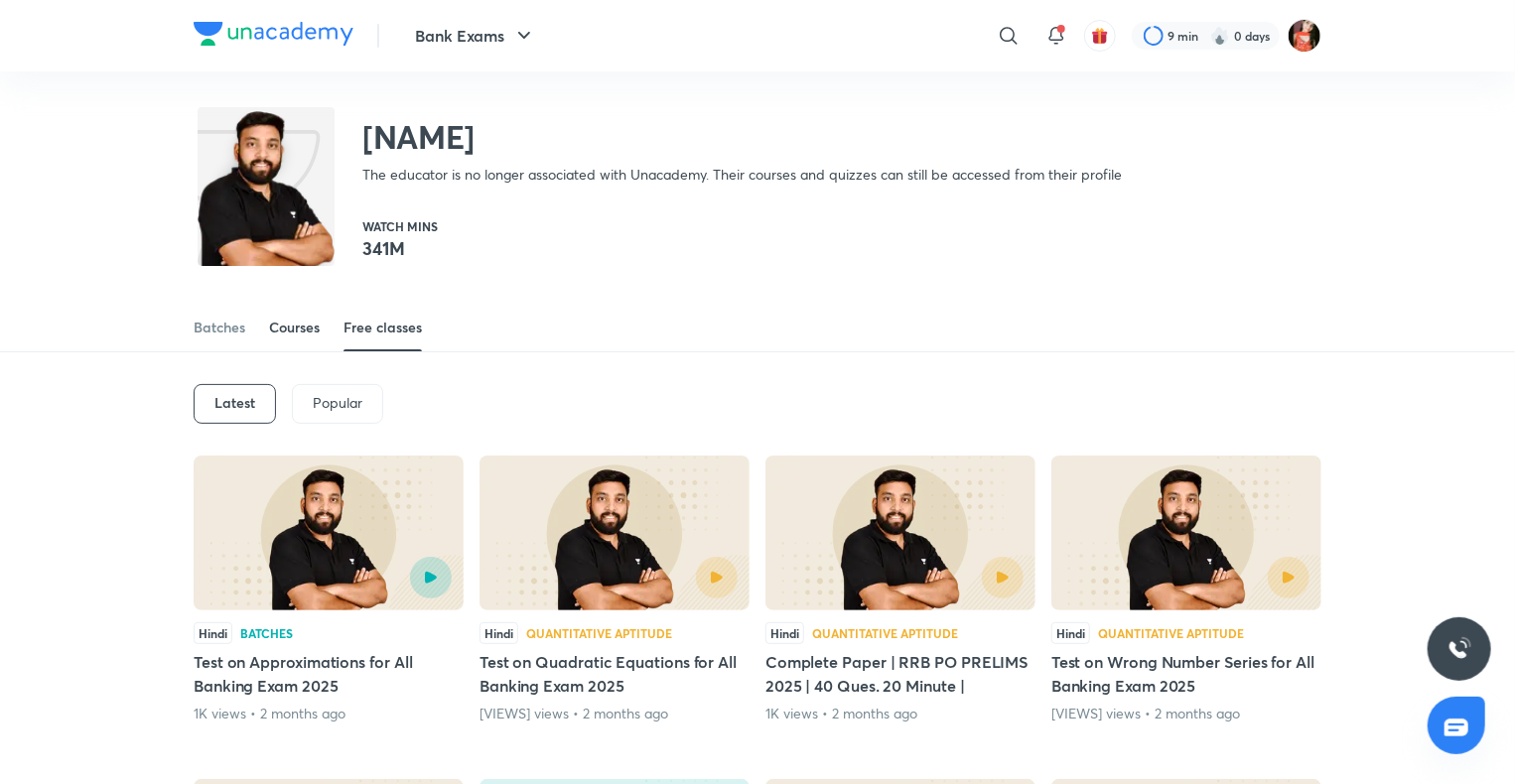 click on "Courses" at bounding box center (294, 327) 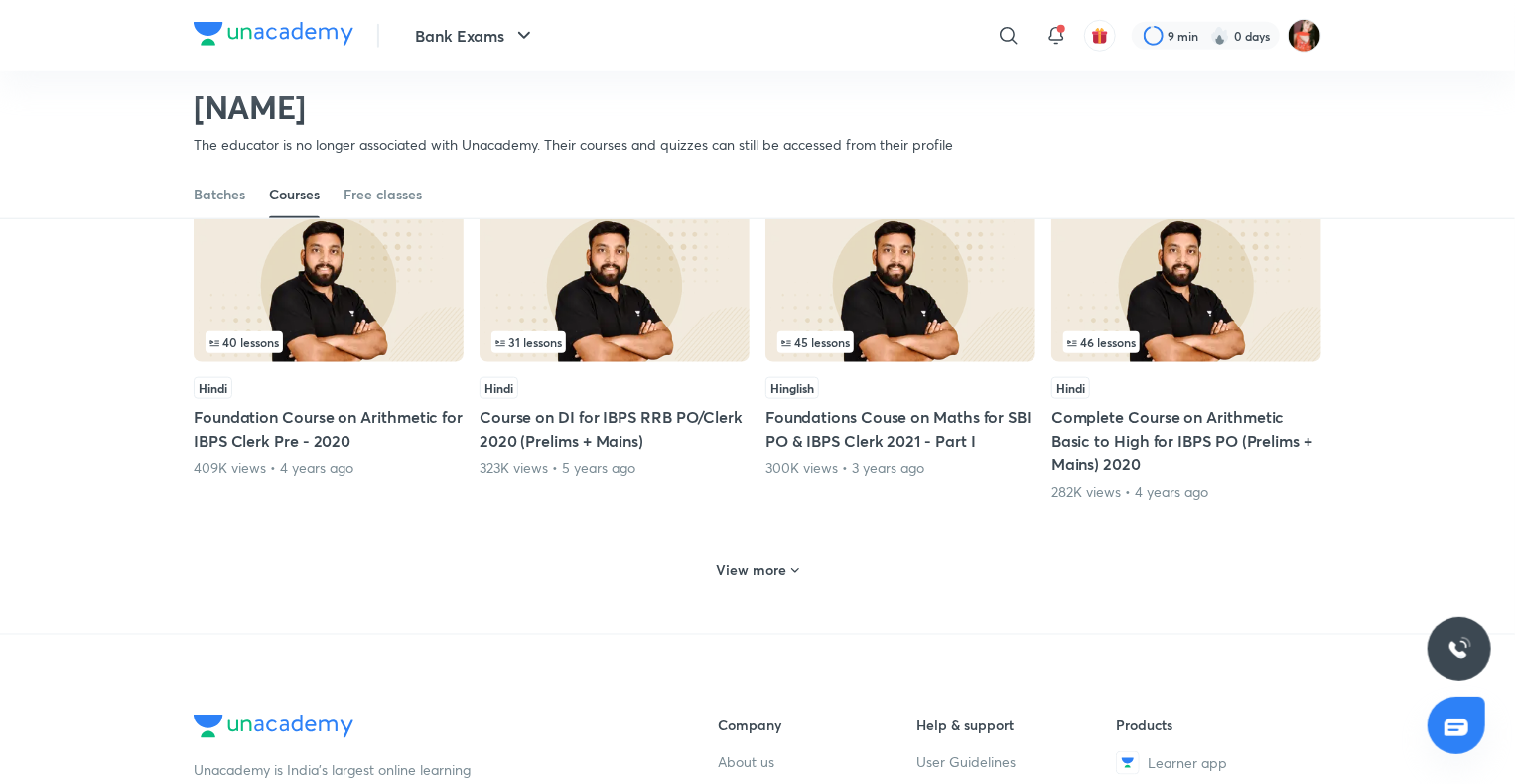 scroll, scrollTop: 879, scrollLeft: 0, axis: vertical 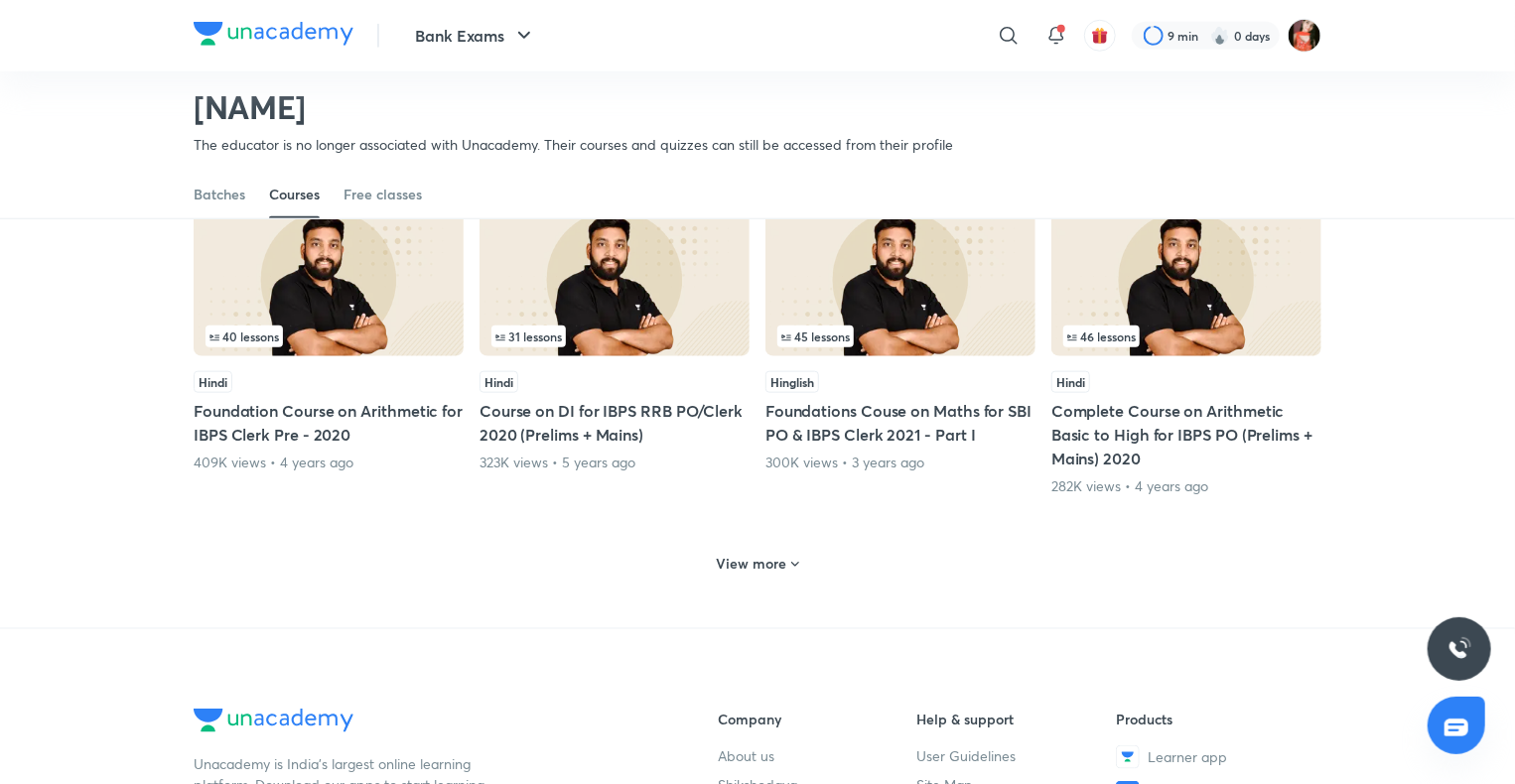click on "View more" at bounding box center [758, 564] 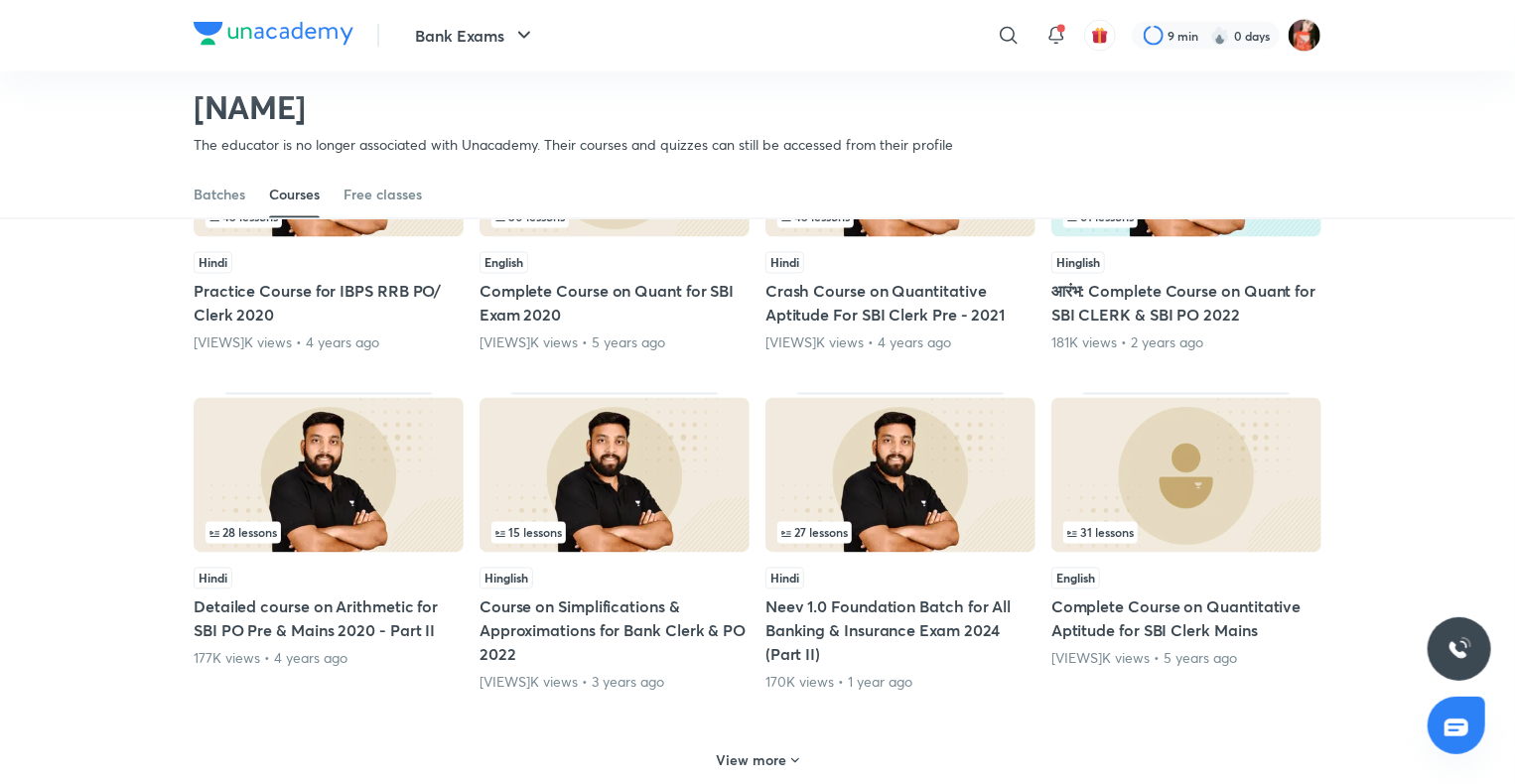 scroll, scrollTop: 1772, scrollLeft: 0, axis: vertical 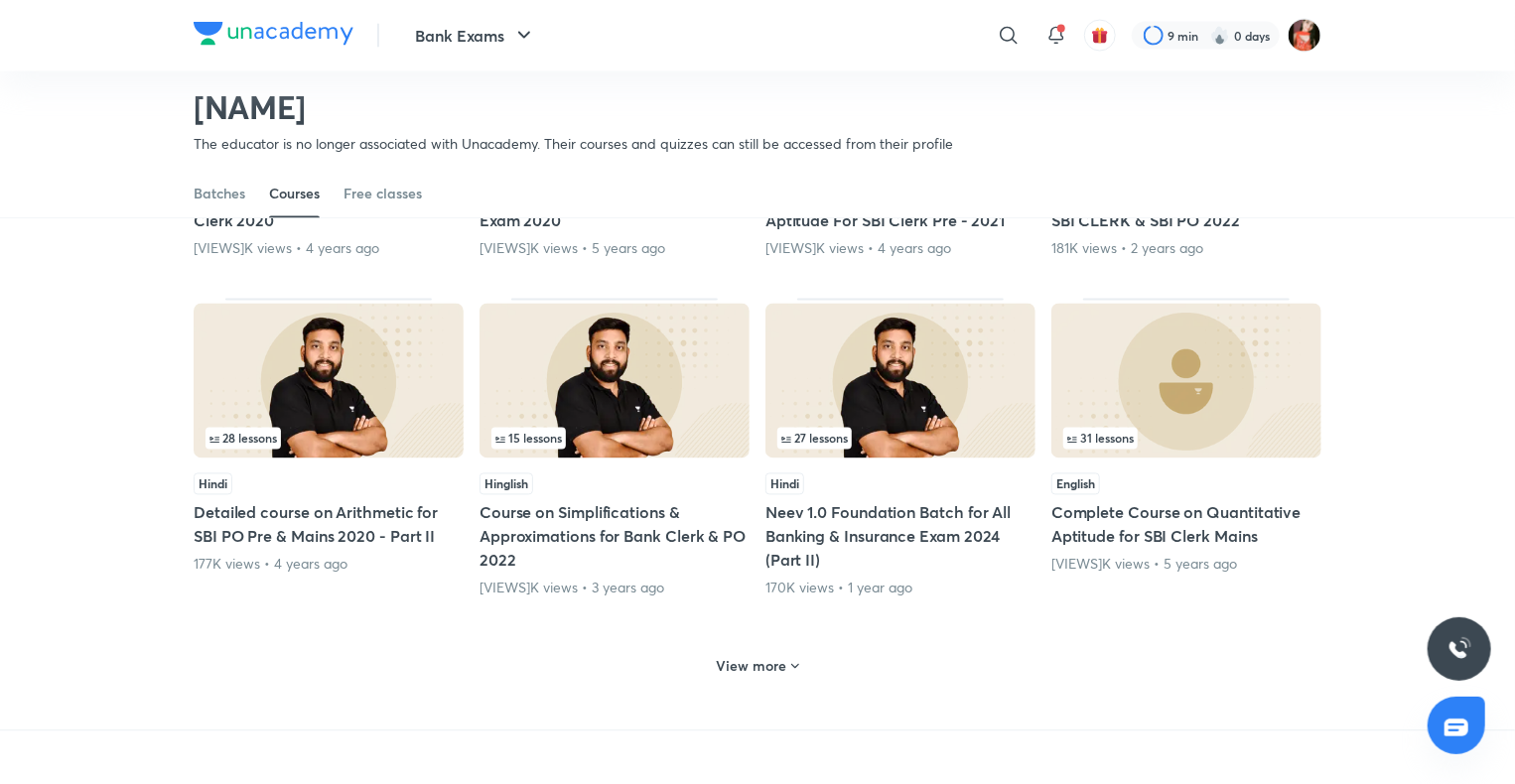 click on "View more" at bounding box center (752, 667) 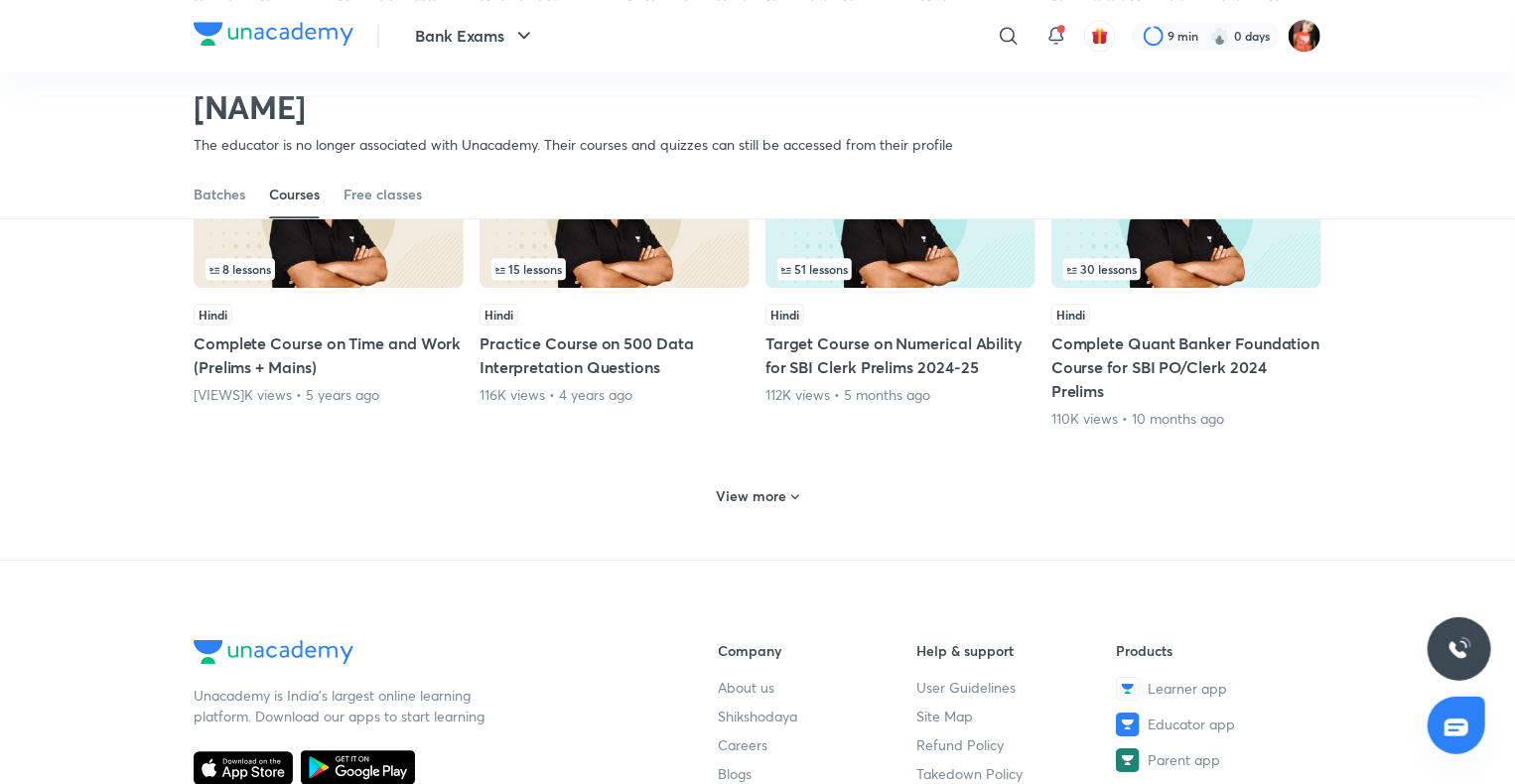 scroll, scrollTop: 2963, scrollLeft: 0, axis: vertical 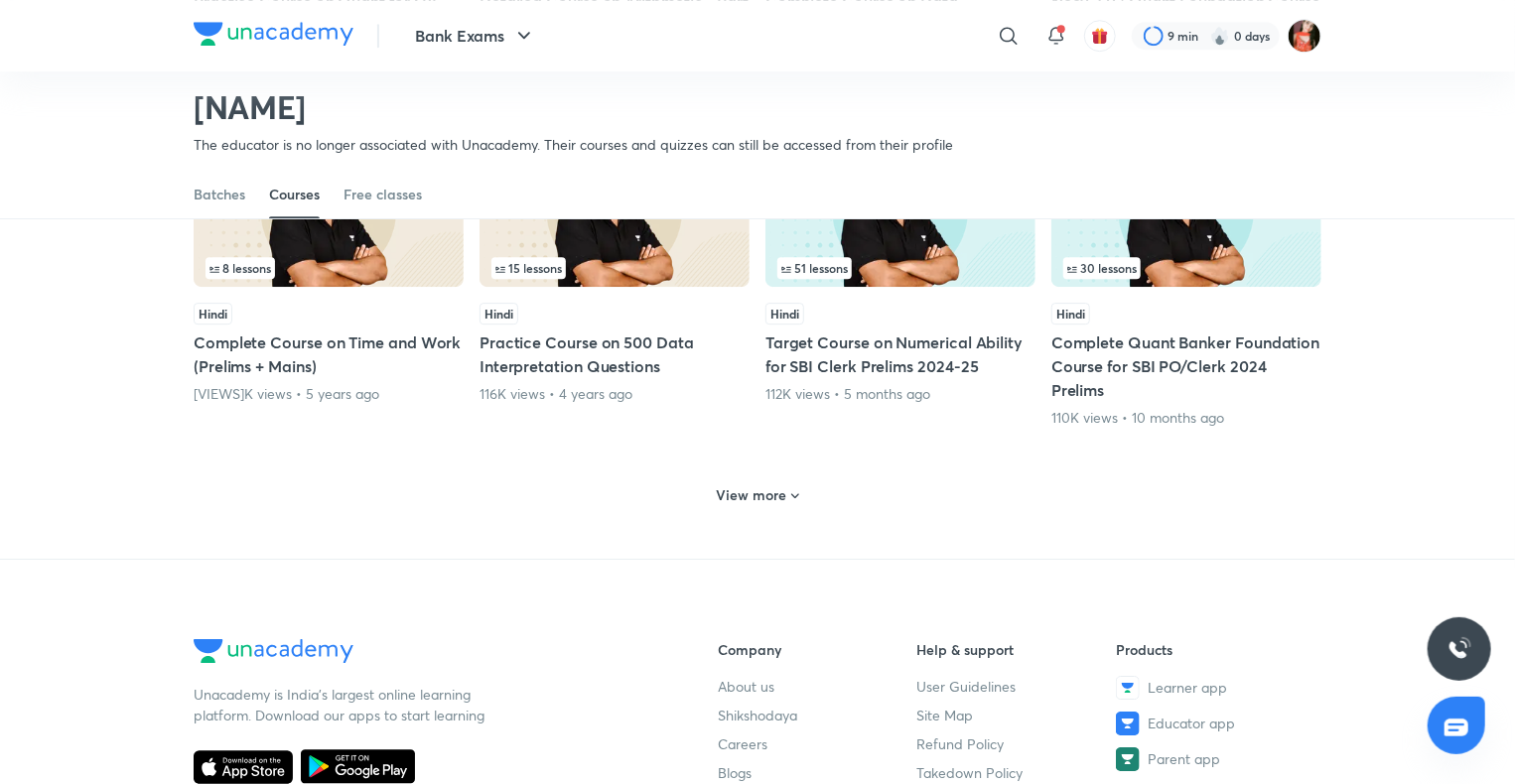 click on "62   lessons Hinglish Arunoday 1.0: Complete Course on Arithmetic for Bank PO/Clerk 2022 843K views  •  3 years ago   79   lessons Hindi Complete Course on Quant for SBI PO/Clerk 2021 ( Pre & Mains) 768K views  •  4 years ago   64   lessons Hindi Foundations Batch on Maths for IBPS RRB P0/CLERK 2020 ( Pre + Mains ) 761K views  •  4 years ago   59   lessons Hindi Complete course on Arithmetic for SBI CLERK PRE & MAINS 2021 602K views  •  4 years ago   47   lessons Hindi Complete Course on Arithmetic Maths for SBI PO 2020 466K views  •  5 years ago   60   lessons Hinglish Arunoday 2.0: Detailed Course on Quant for All Bank Exam 2022 (Pre & Mains) 440K views  •  3 years ago   52   lessons Hindi Foundation Course on Quantitative Aptitude for IBPS Clerk Pre - 2020 418K views  •  4 years ago   48   lessons Hinglish Foundation Course on Arithmetic for IBPS PO/CLERK 2021 417K views  •  3 years ago   40   lessons Hindi Foundation Course on Arithmetic for IBPS Clerk Pre - 2020   31   lessons Hindi" at bounding box center (758, -1004) 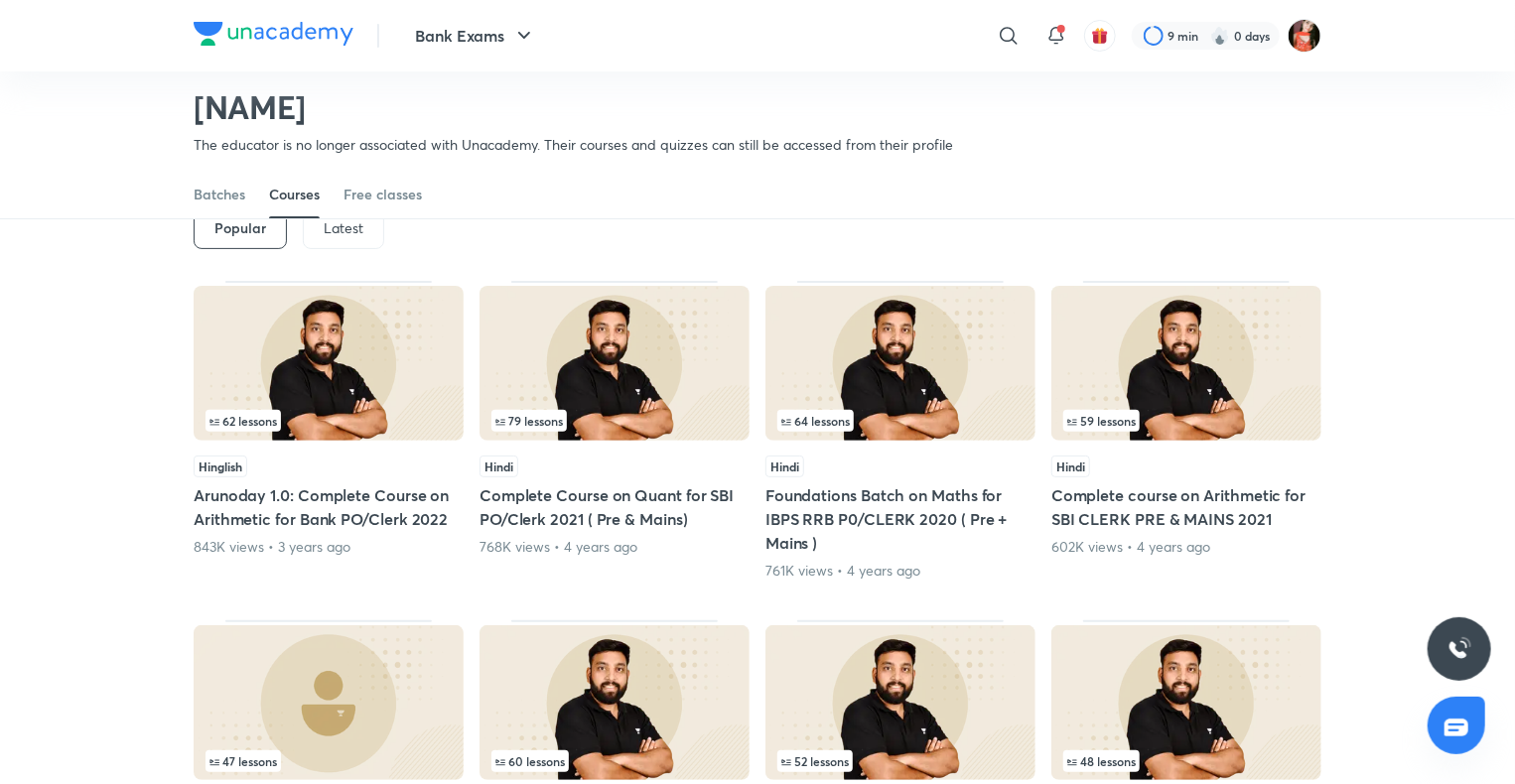 scroll, scrollTop: 0, scrollLeft: 0, axis: both 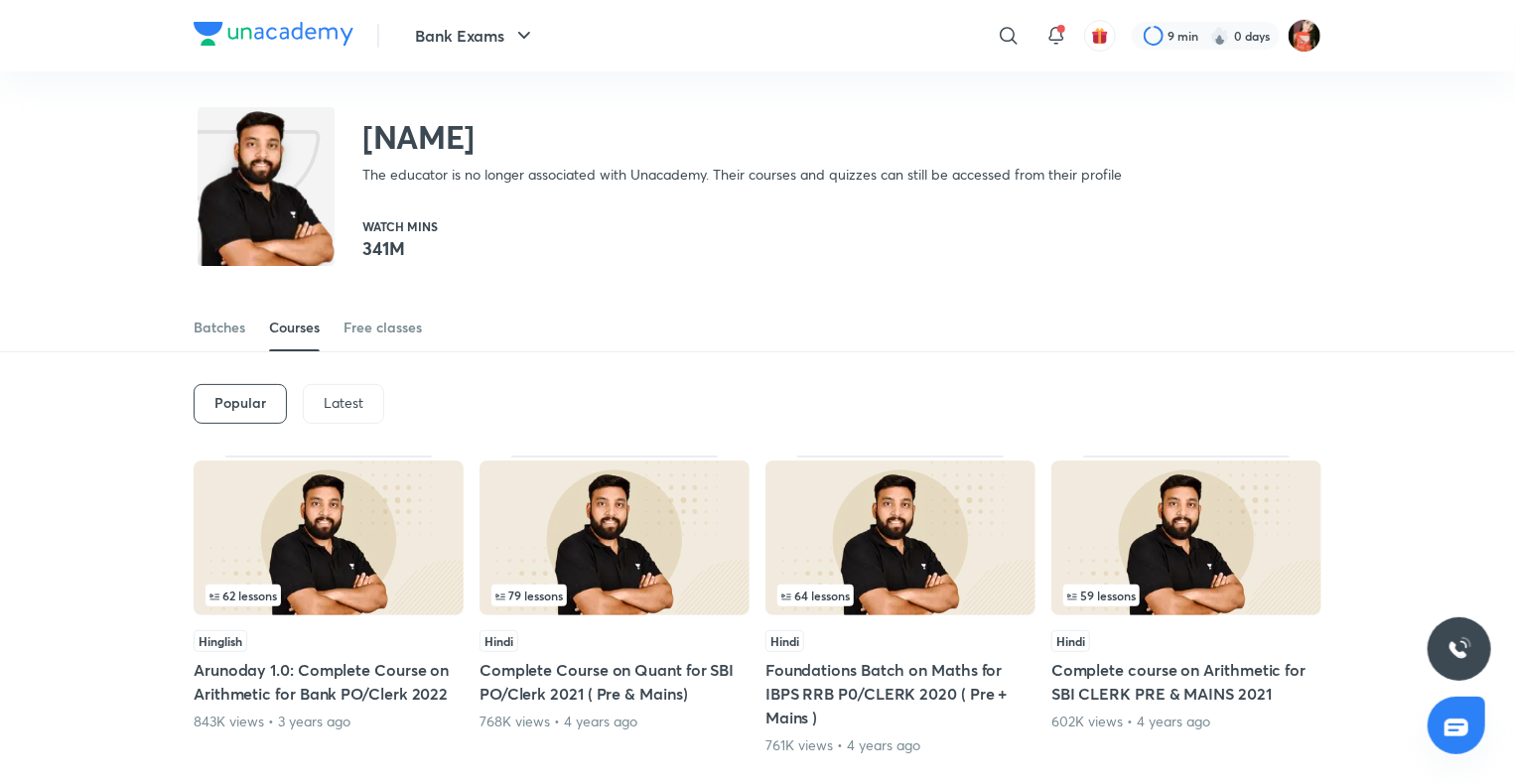 drag, startPoint x: 369, startPoint y: 394, endPoint x: 371, endPoint y: 405, distance: 11.18034 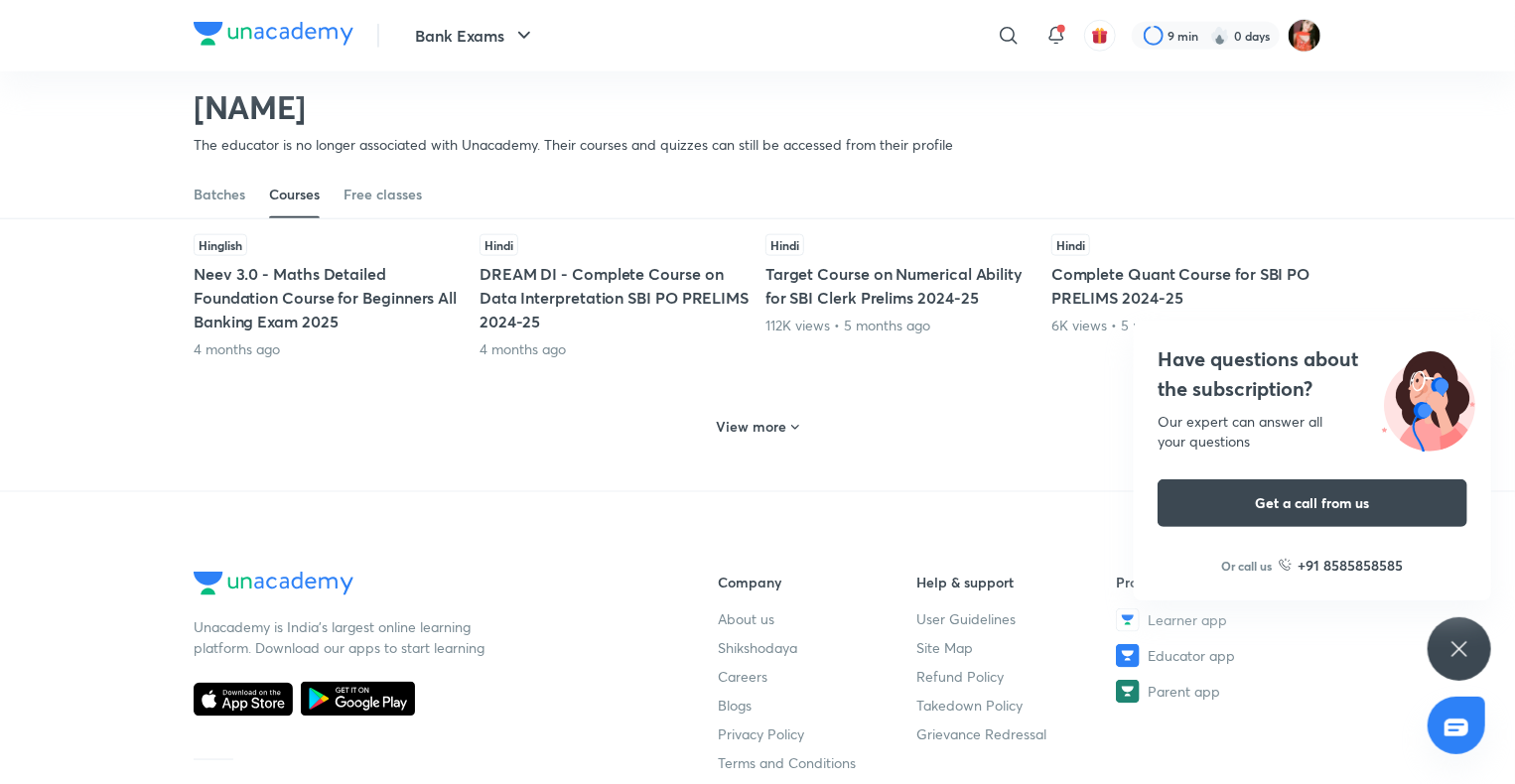 scroll, scrollTop: 1078, scrollLeft: 0, axis: vertical 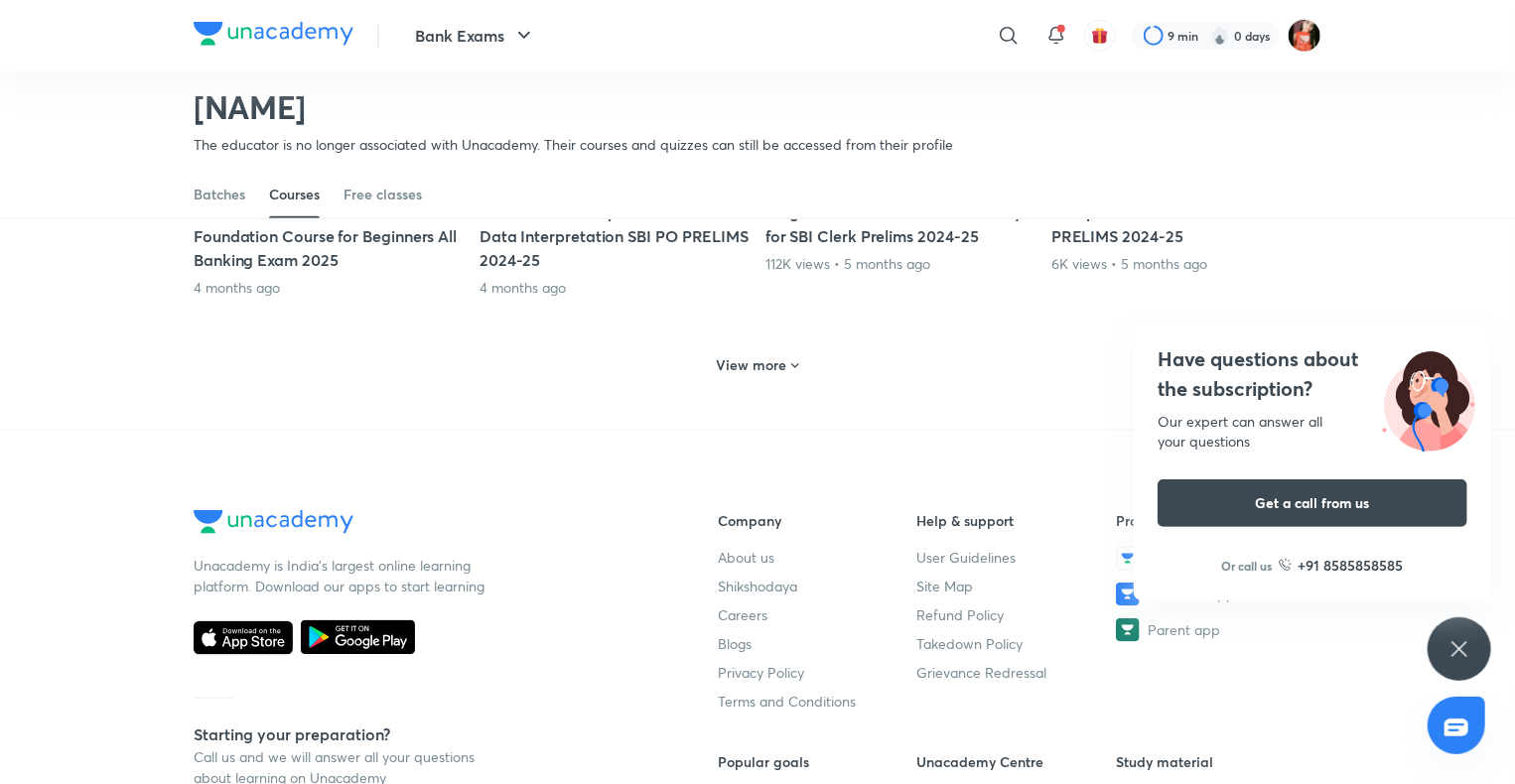 click on "Have questions about the subscription? Our expert can answer all your questions Get a call from us Or call us +91 8585858585" at bounding box center [1459, 649] 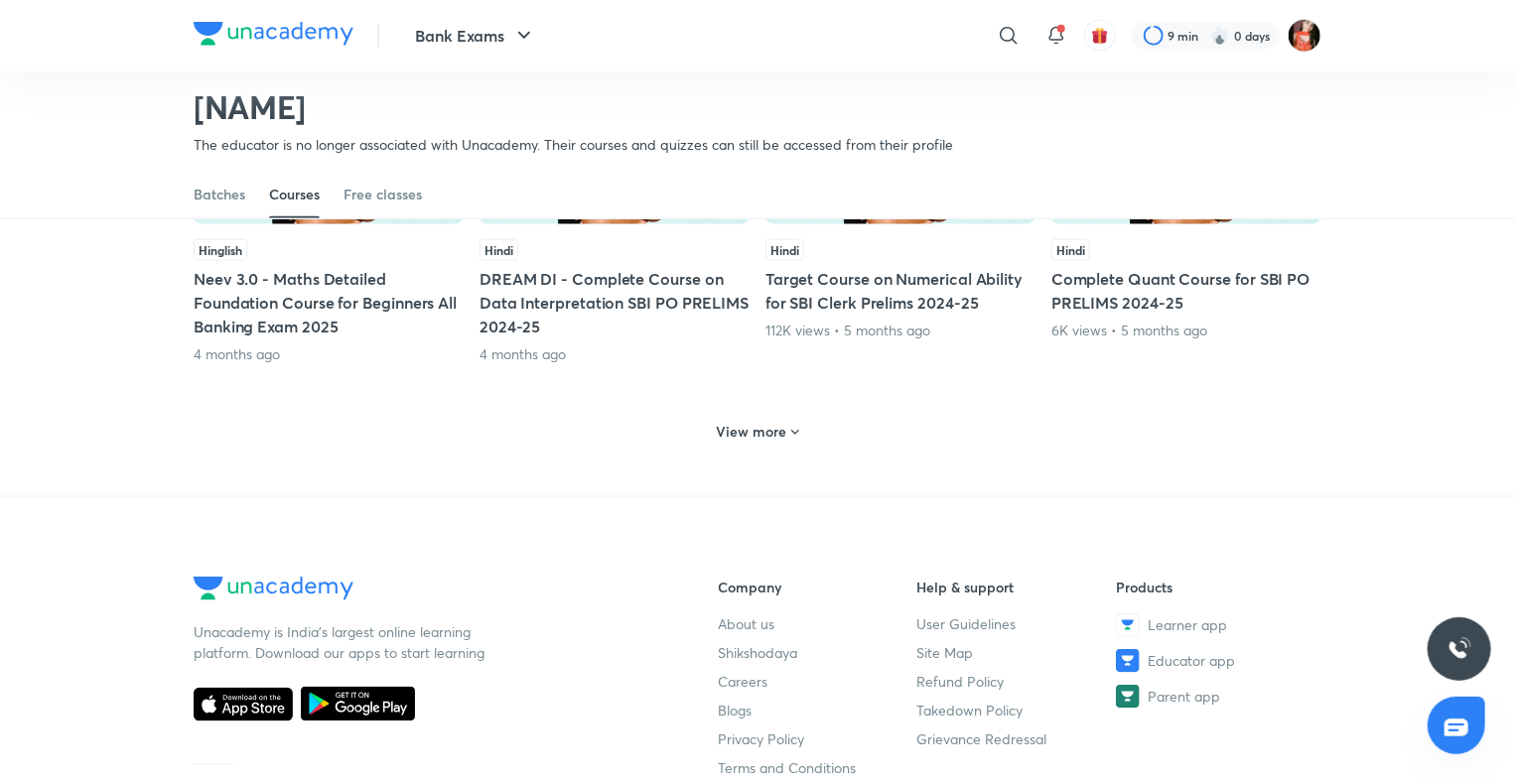 scroll, scrollTop: 879, scrollLeft: 0, axis: vertical 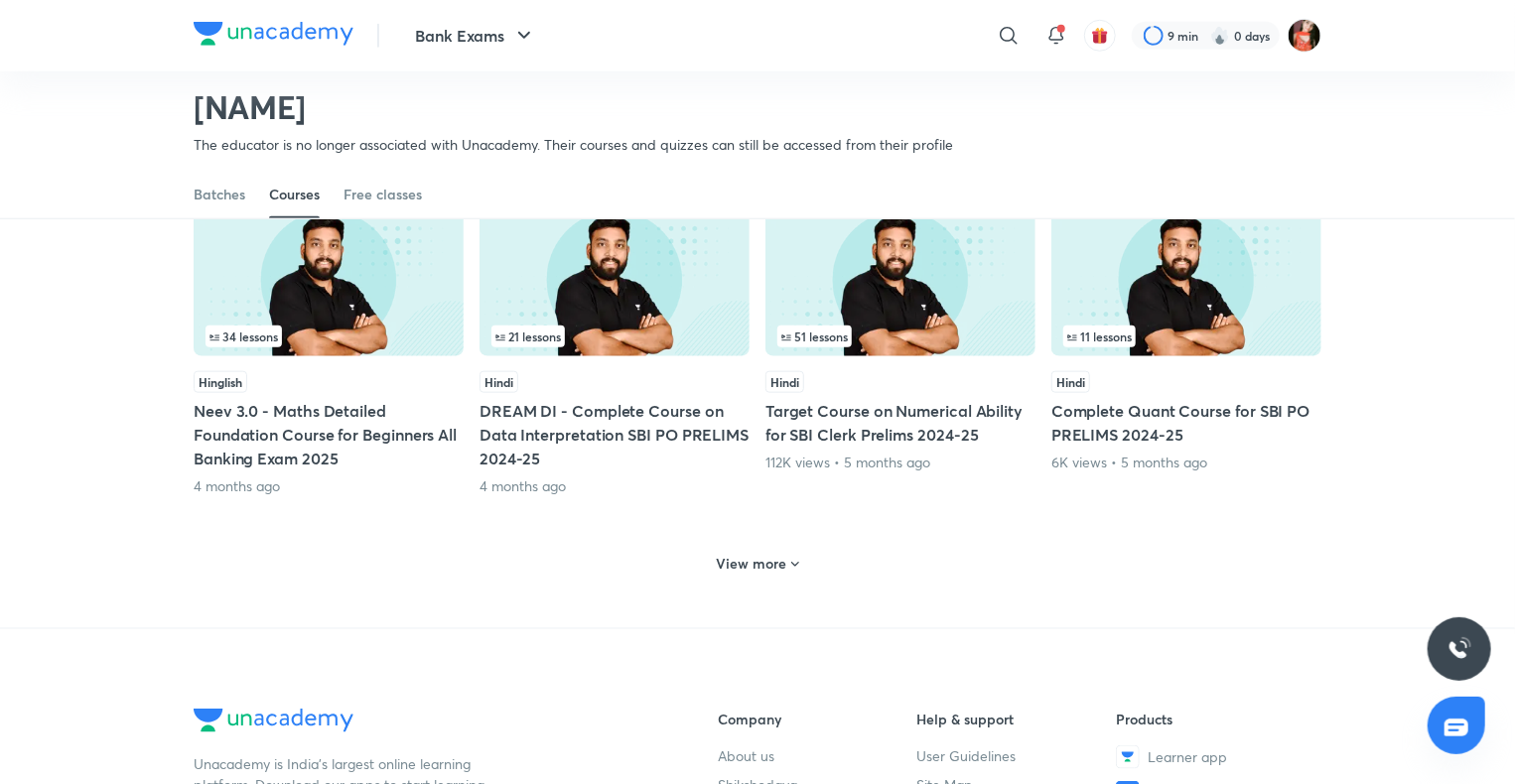 click on "View more" at bounding box center (758, 562) 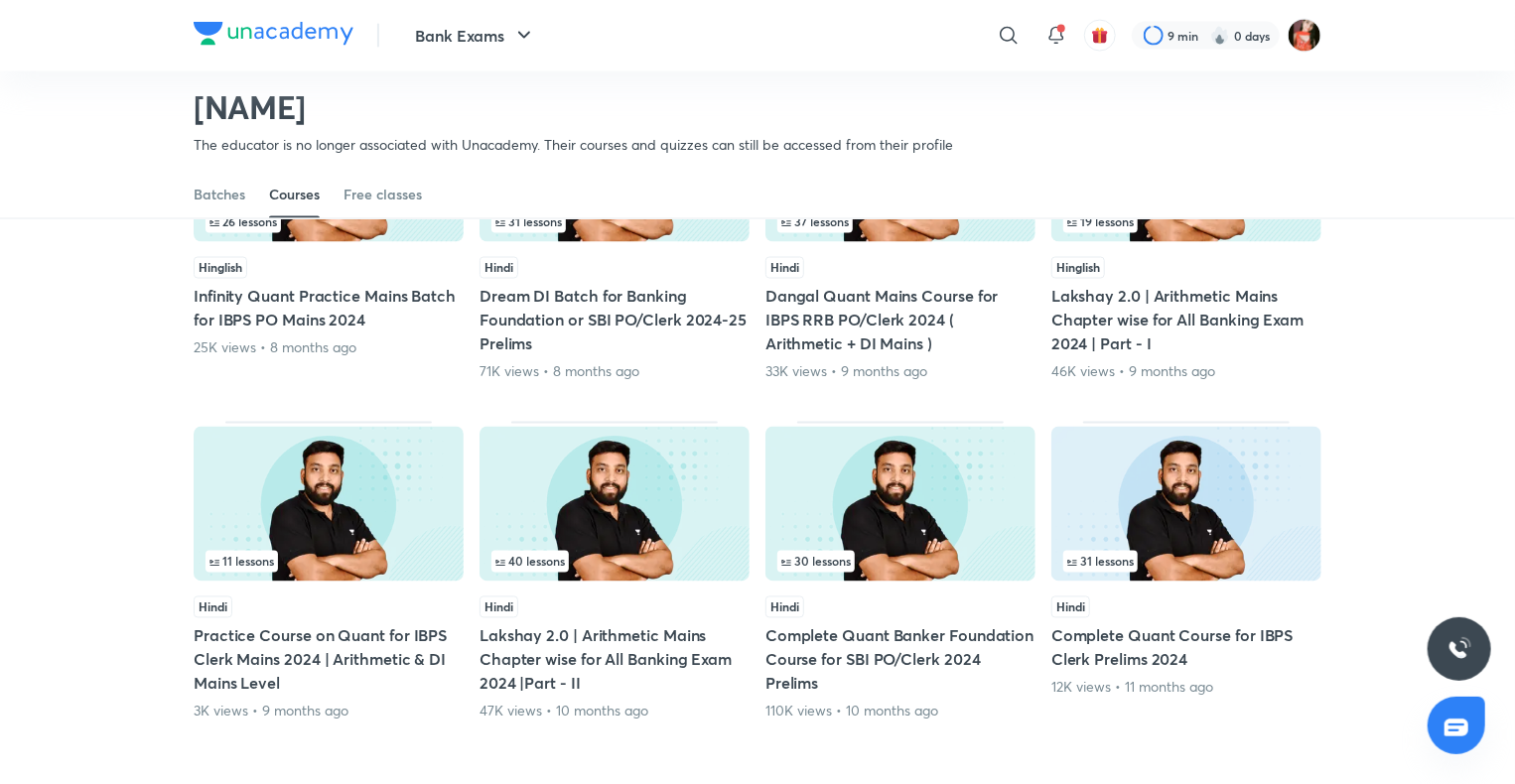 scroll, scrollTop: 1971, scrollLeft: 0, axis: vertical 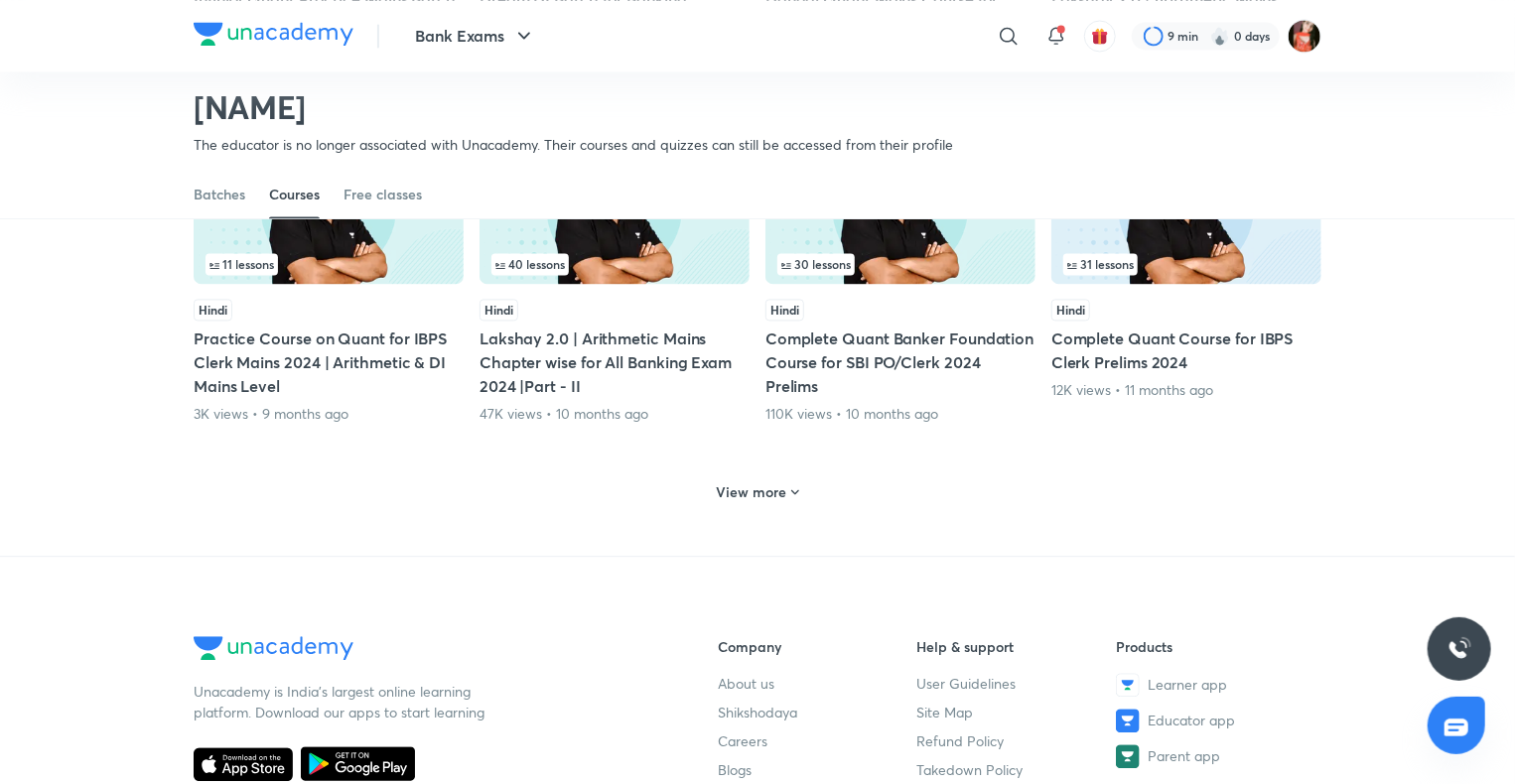 click on "View more" at bounding box center (758, 489) 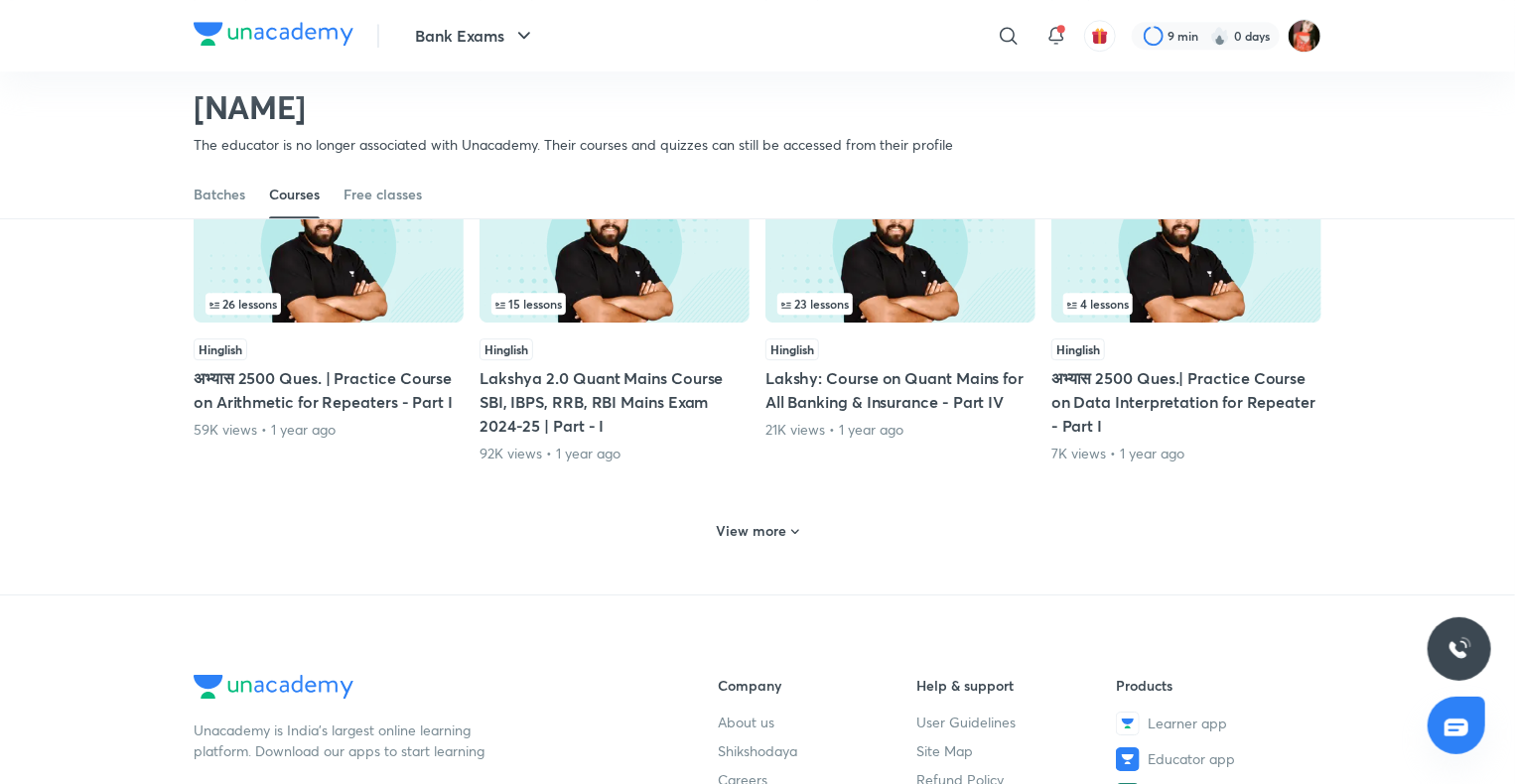 scroll, scrollTop: 2963, scrollLeft: 0, axis: vertical 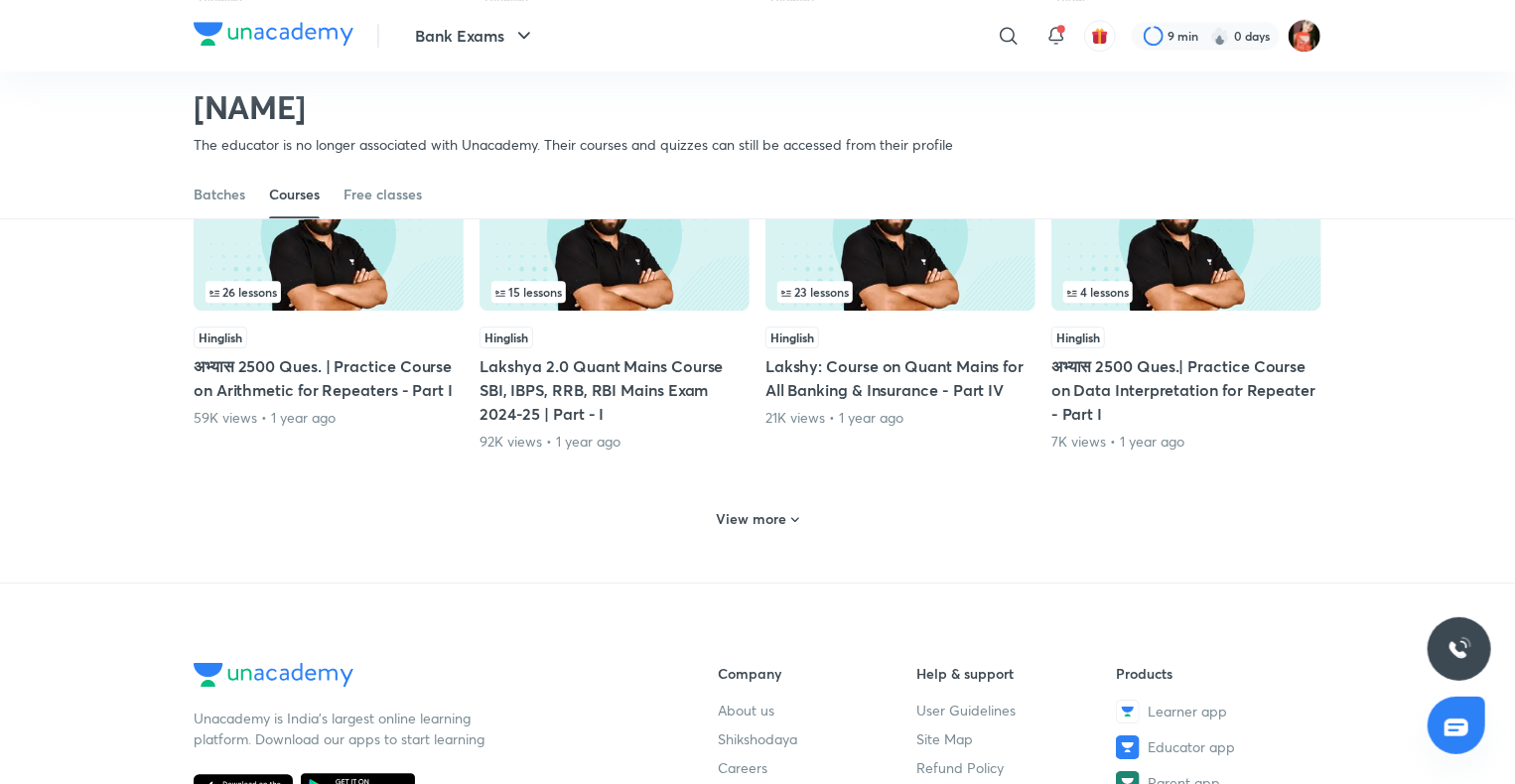 click on "View more" at bounding box center [752, 519] 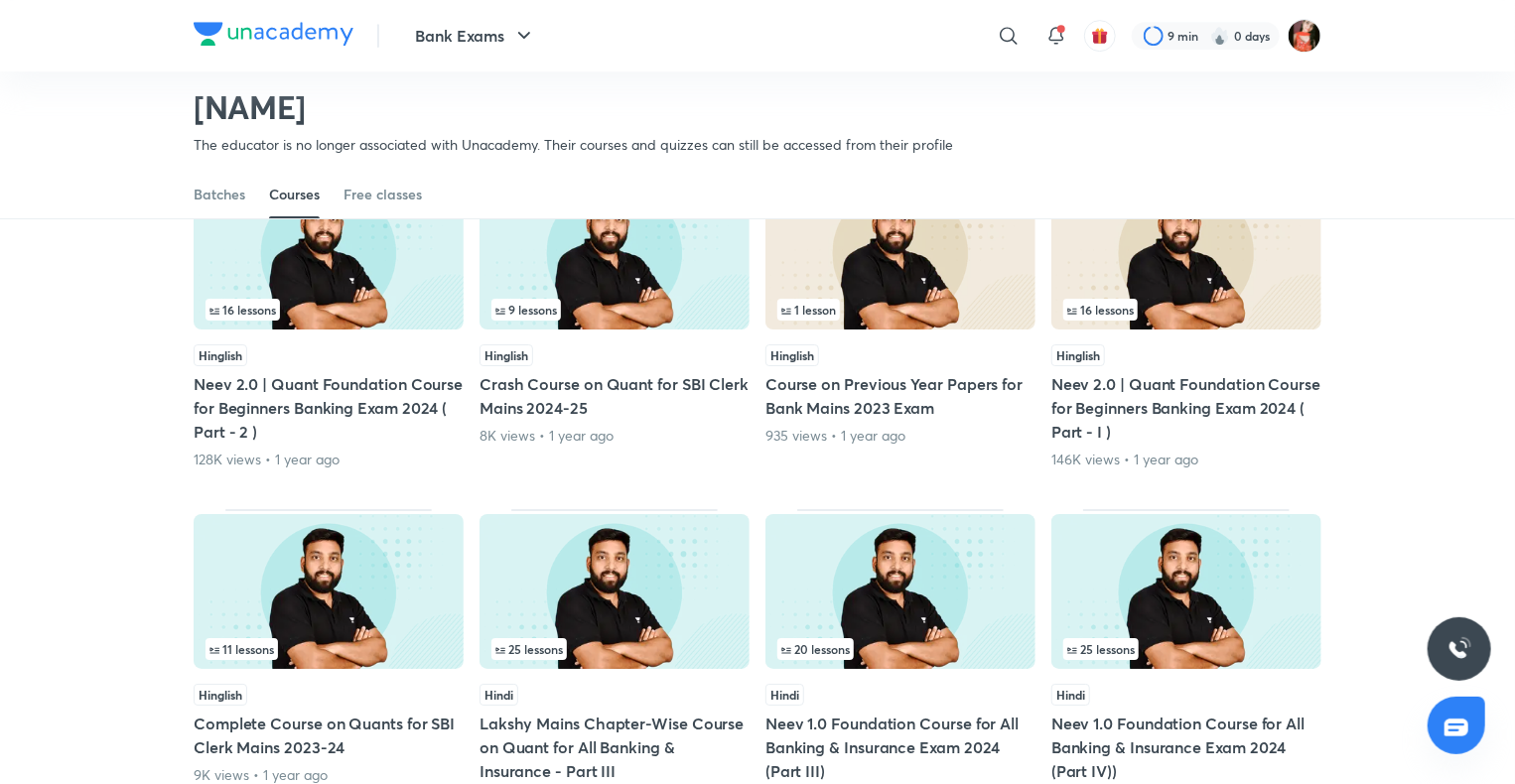 scroll, scrollTop: 3360, scrollLeft: 0, axis: vertical 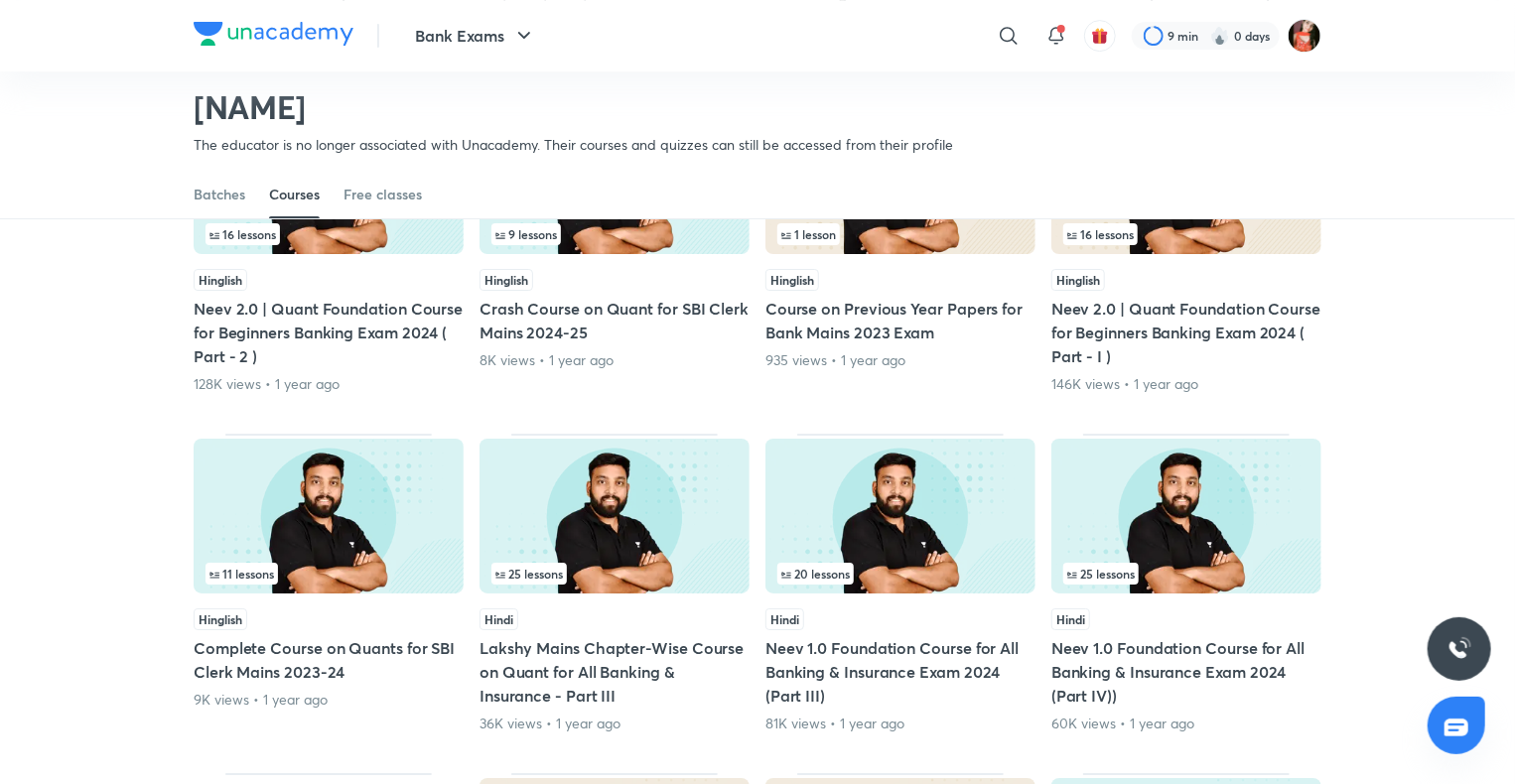 click on "Hindi Lakshy Mains Chapter-Wise Course on Quant for All Banking & Insurance - Part III 36K views  •  1 year ago" at bounding box center (615, 671) 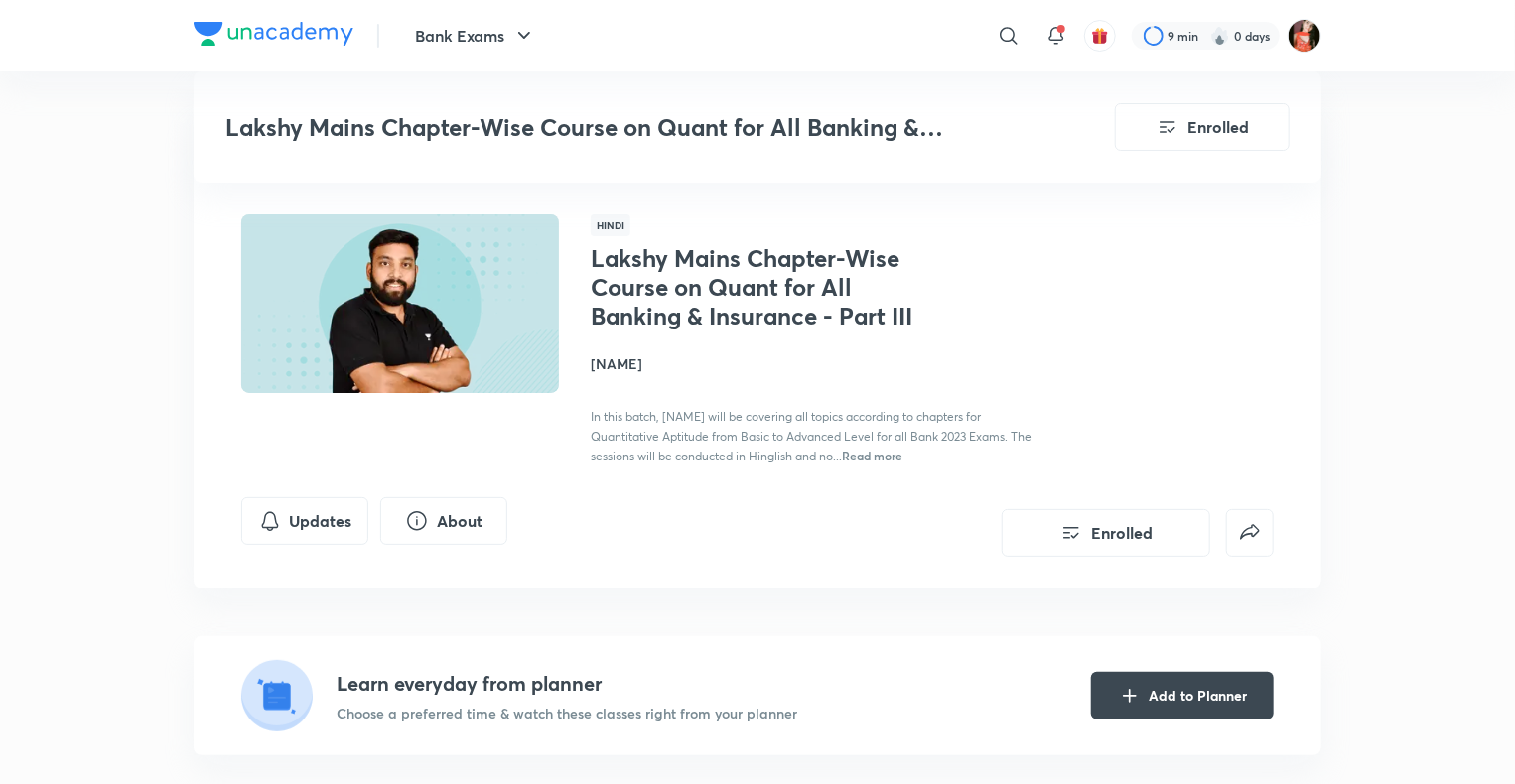 scroll, scrollTop: 794, scrollLeft: 0, axis: vertical 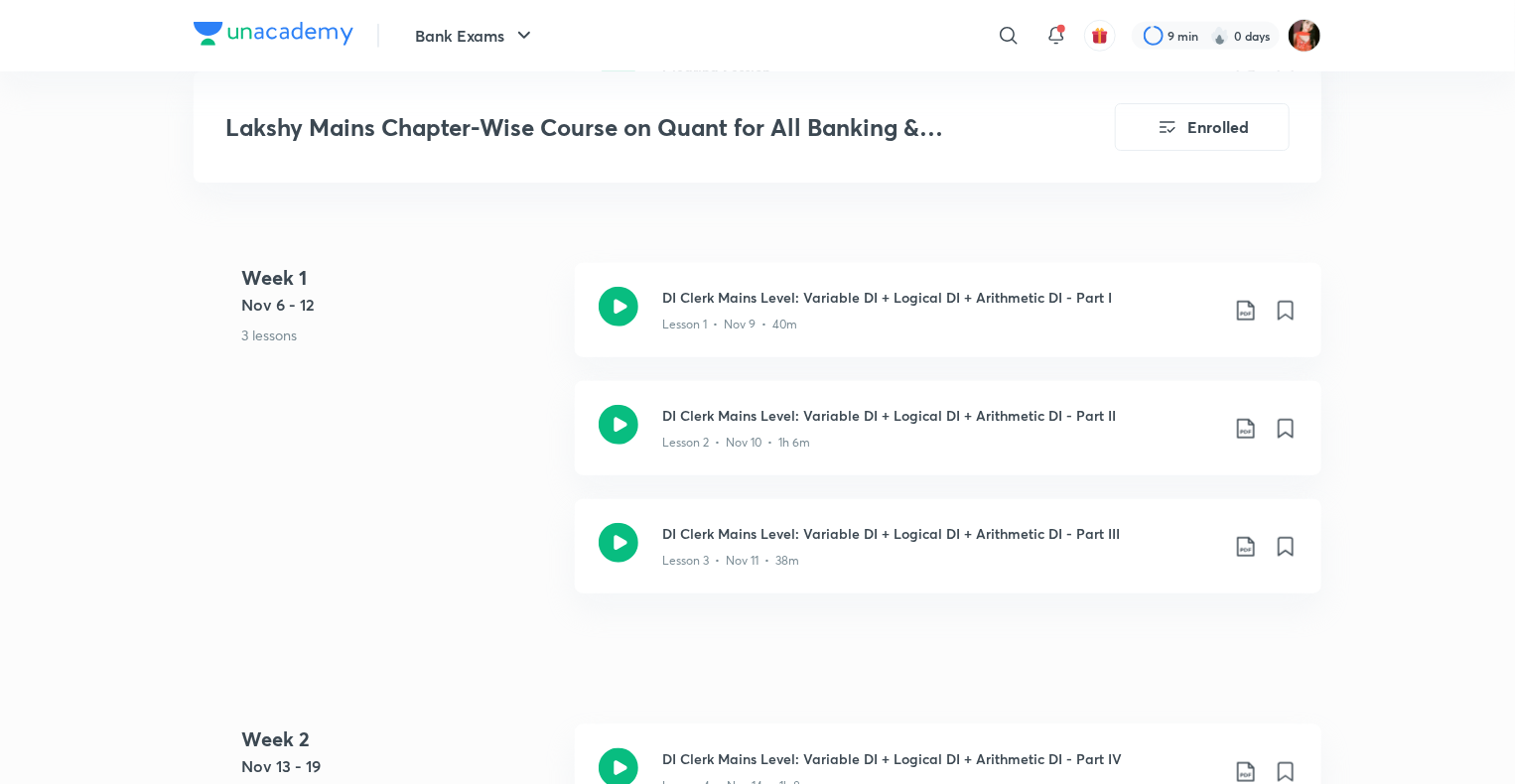 click on "Week 1 Nov 6 - 12 3 lessons DI Clerk Mains Level: Variable DI + Logical DI + Arithmetic DI - Part I Lesson 1  •  Nov 9  •  40m  DI Clerk Mains Level: Variable DI + Logical DI + Arithmetic DI - Part II Lesson 2  •  Nov 10  •  1h 6m  DI Clerk Mains Level: Variable DI + Logical DI + Arithmetic DI - Part III Lesson 3  •  Nov 11  •  38m" at bounding box center [758, 440] 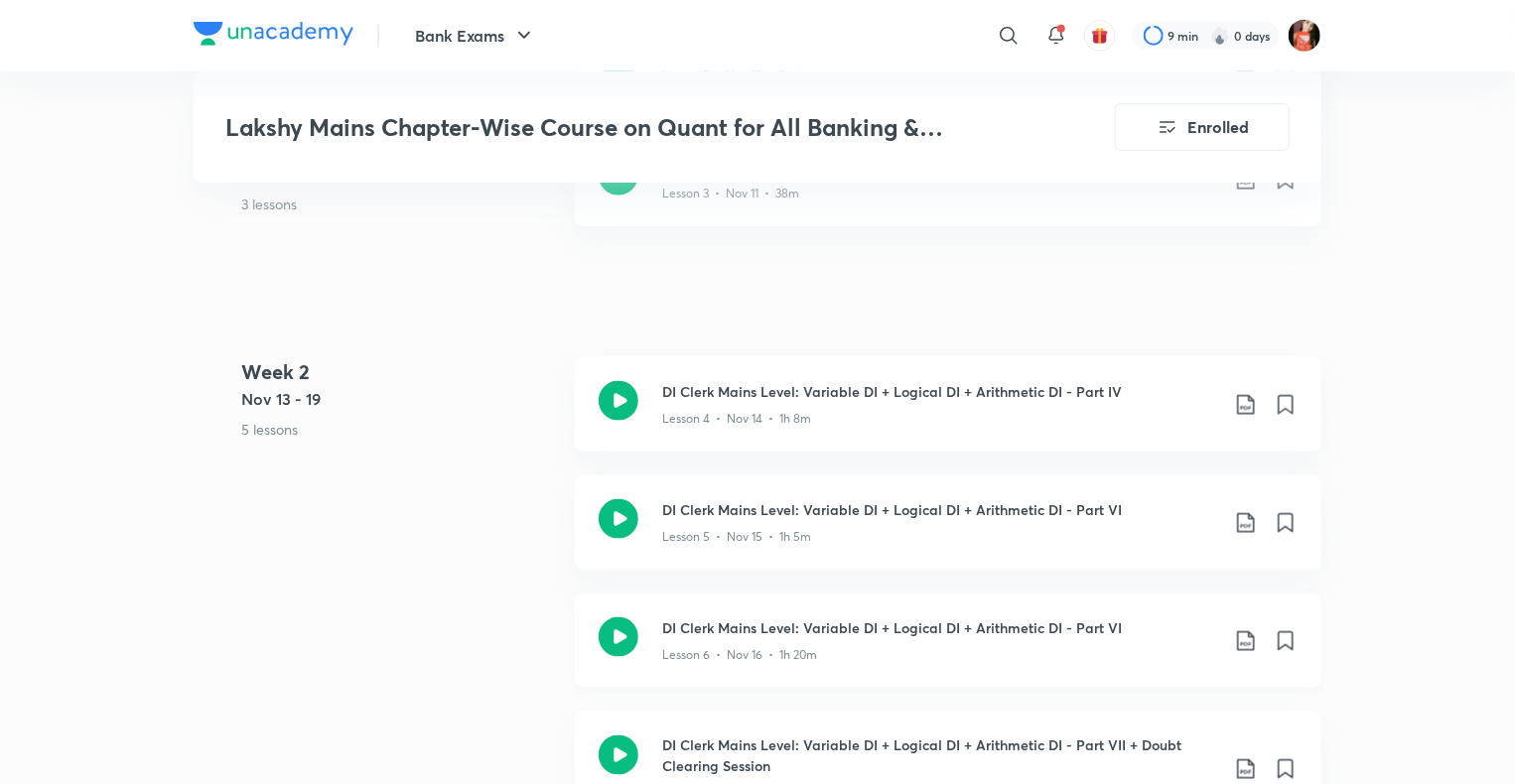 scroll, scrollTop: 1290, scrollLeft: 0, axis: vertical 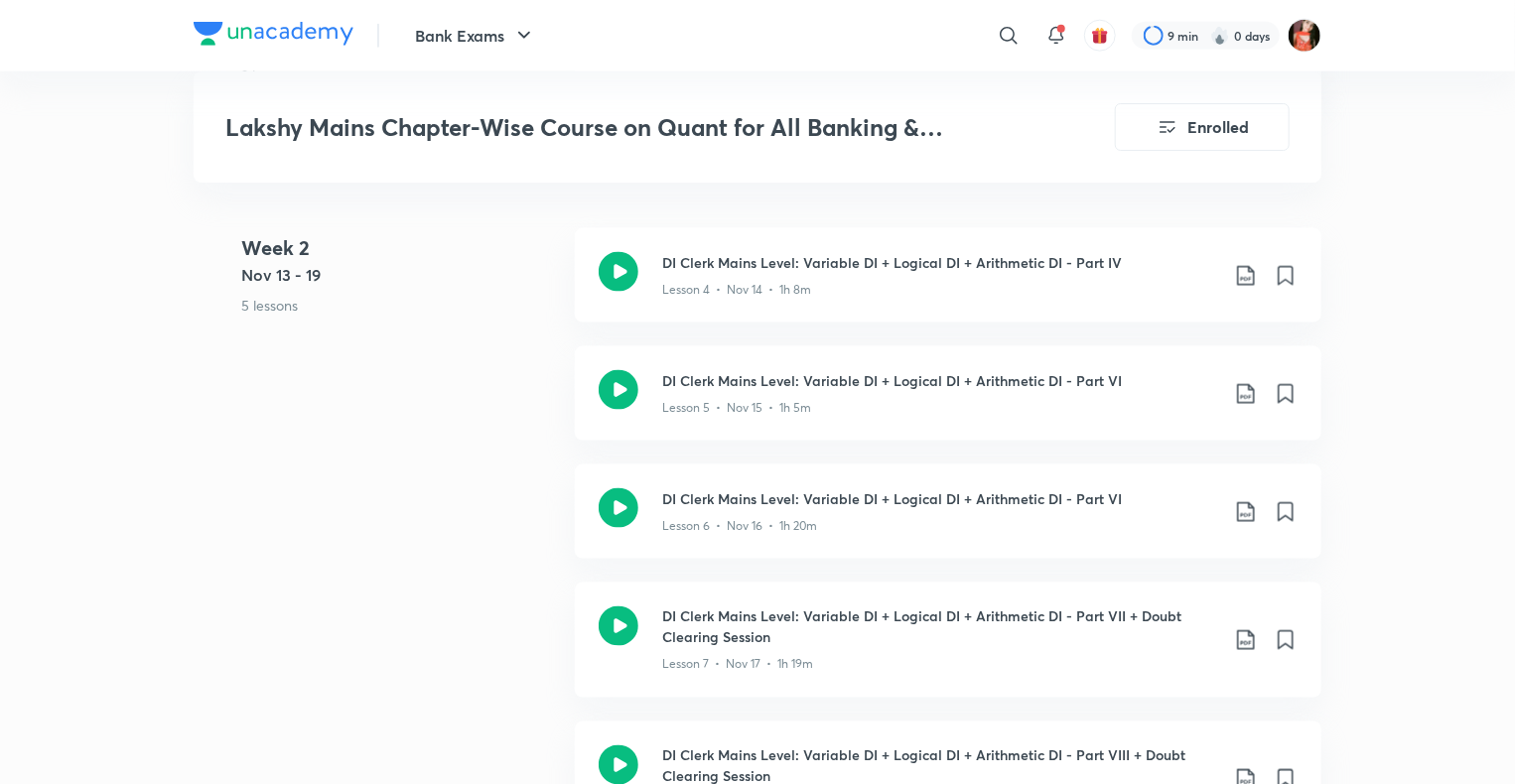 click on "Week 2 Nov 13 - 19 5 lessons DI Clerk Mains Level: Variable DI + Logical DI + Arithmetic DI - Part IV Lesson 4  •  Nov 14  •  1h 8m  DI Clerk Mains Level: Variable DI + Logical DI + Arithmetic DI - Part VI Lesson 5  •  Nov 15  •  1h 5m  DI Clerk Mains Level: Variable DI + Logical DI + Arithmetic DI - Part VI Lesson 6  •  Nov 16  •  1h 20m  DI Clerk Mains Level: Variable DI + Logical DI + Arithmetic DI - Part VII + Doubt Clearing Session Lesson 7  •  Nov 17  •  1h 19m  DI Clerk Mains Level: Variable DI + Logical DI + Arithmetic DI - Part VIII + Doubt Clearing Session Lesson 8  •  Nov 18  •  1h 1m" at bounding box center (758, 544) 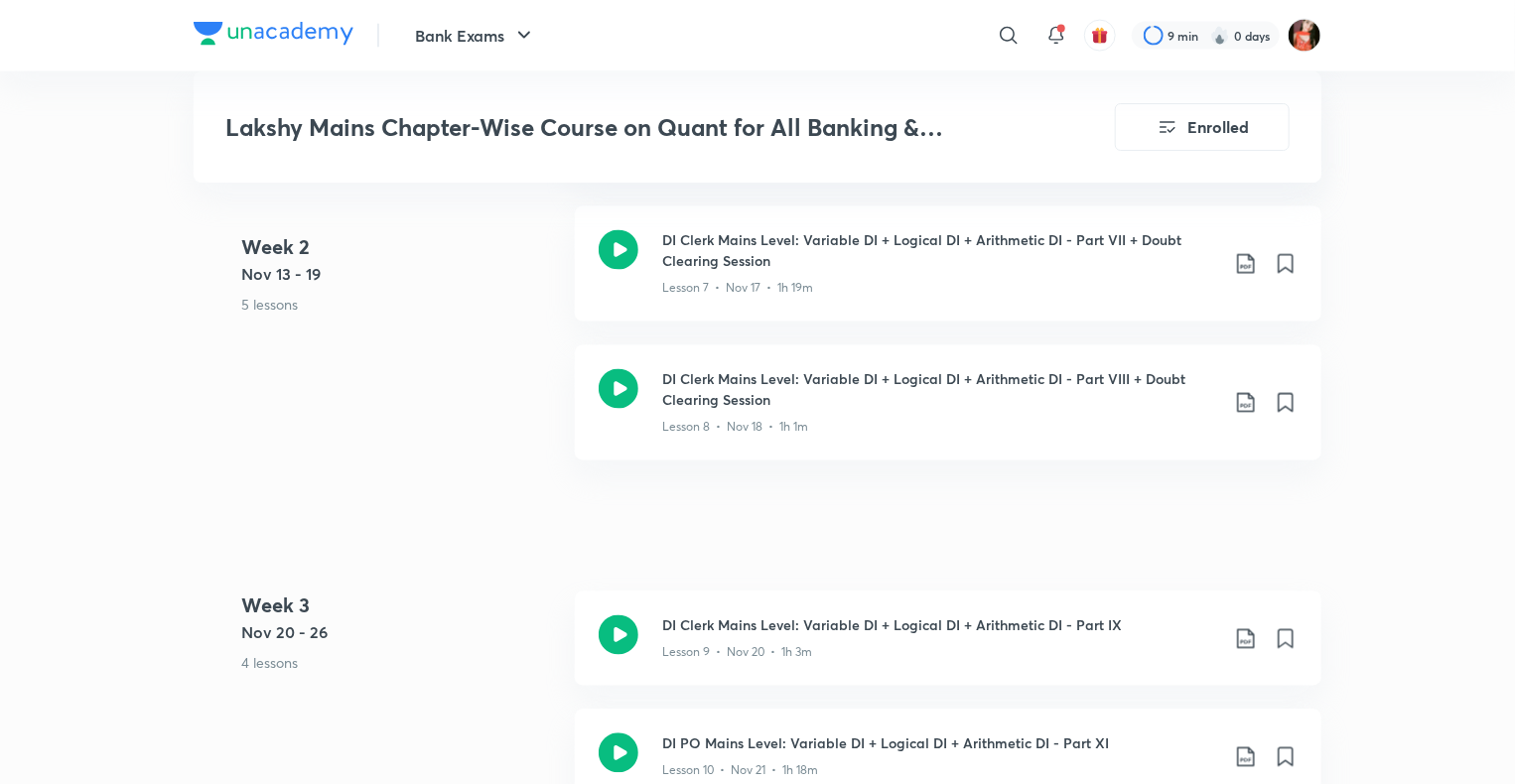 scroll, scrollTop: 1588, scrollLeft: 0, axis: vertical 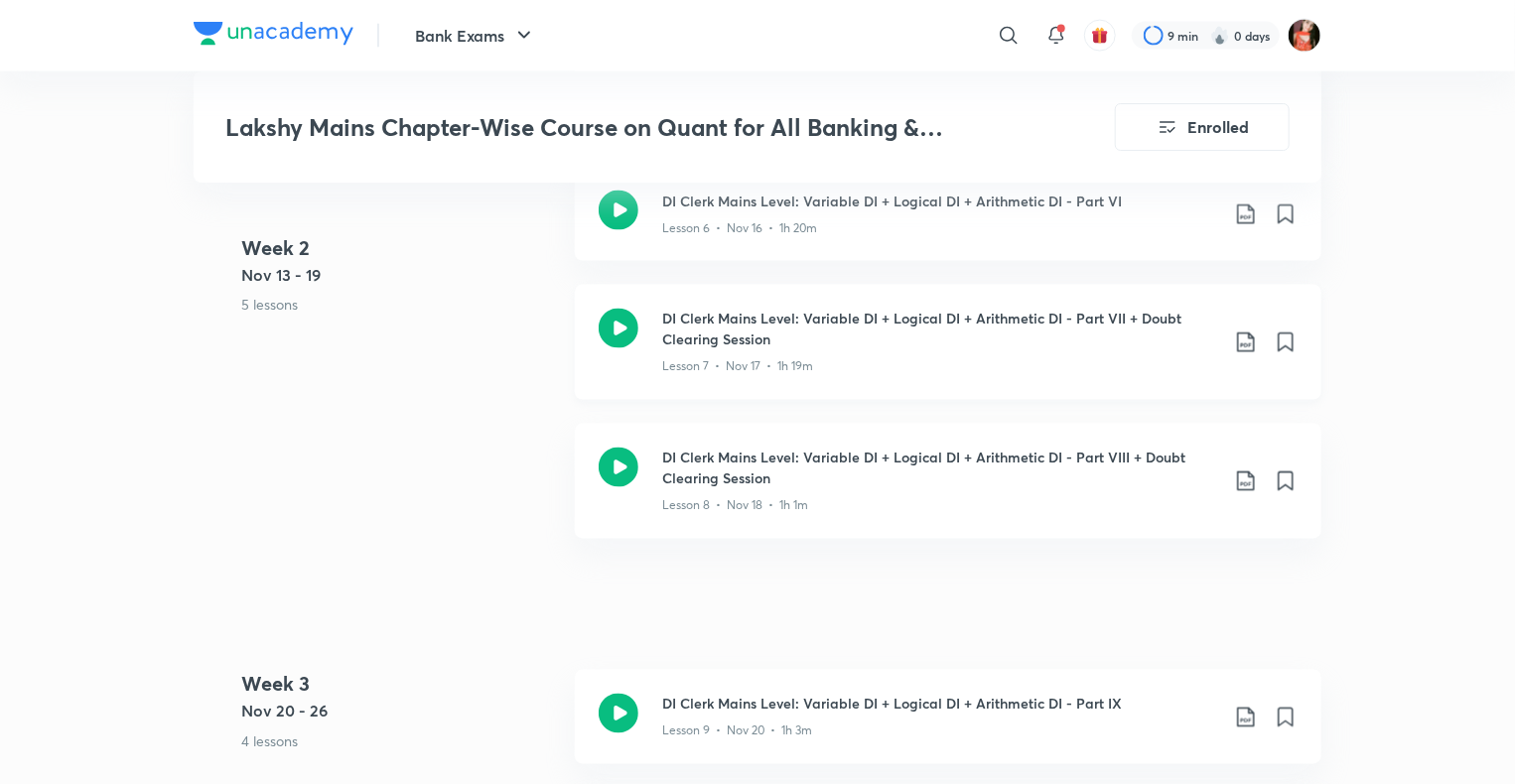 click 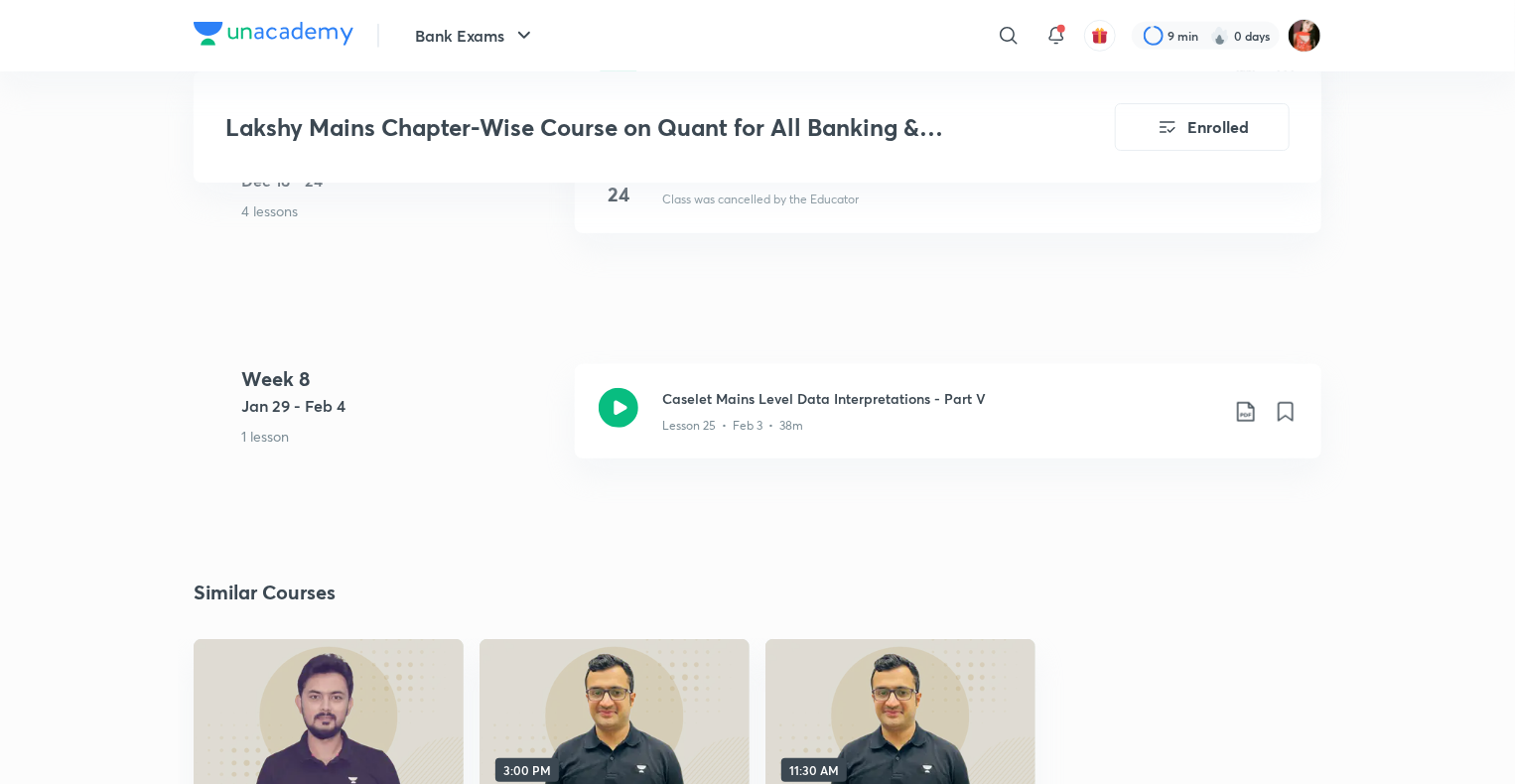scroll, scrollTop: 4367, scrollLeft: 0, axis: vertical 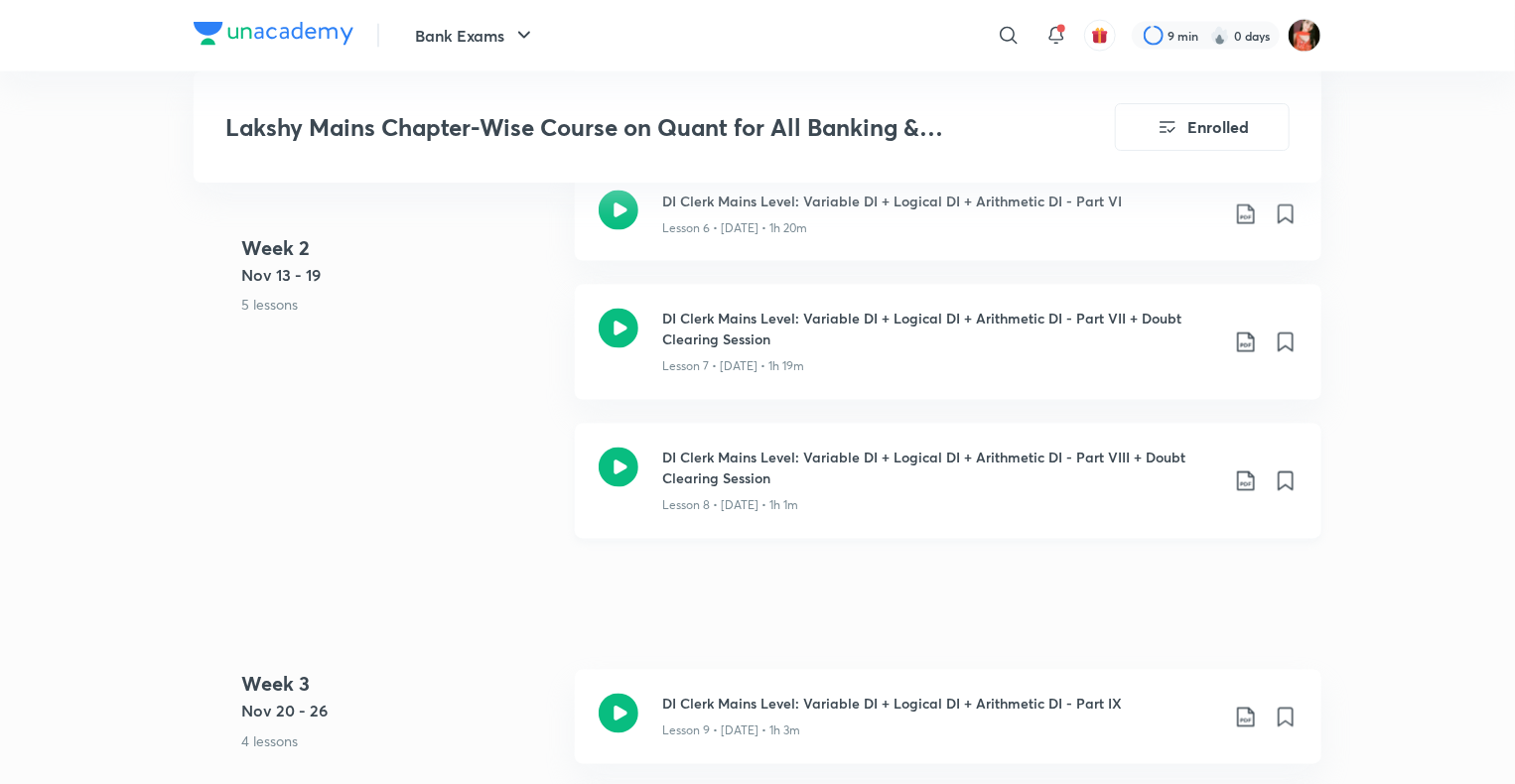 click 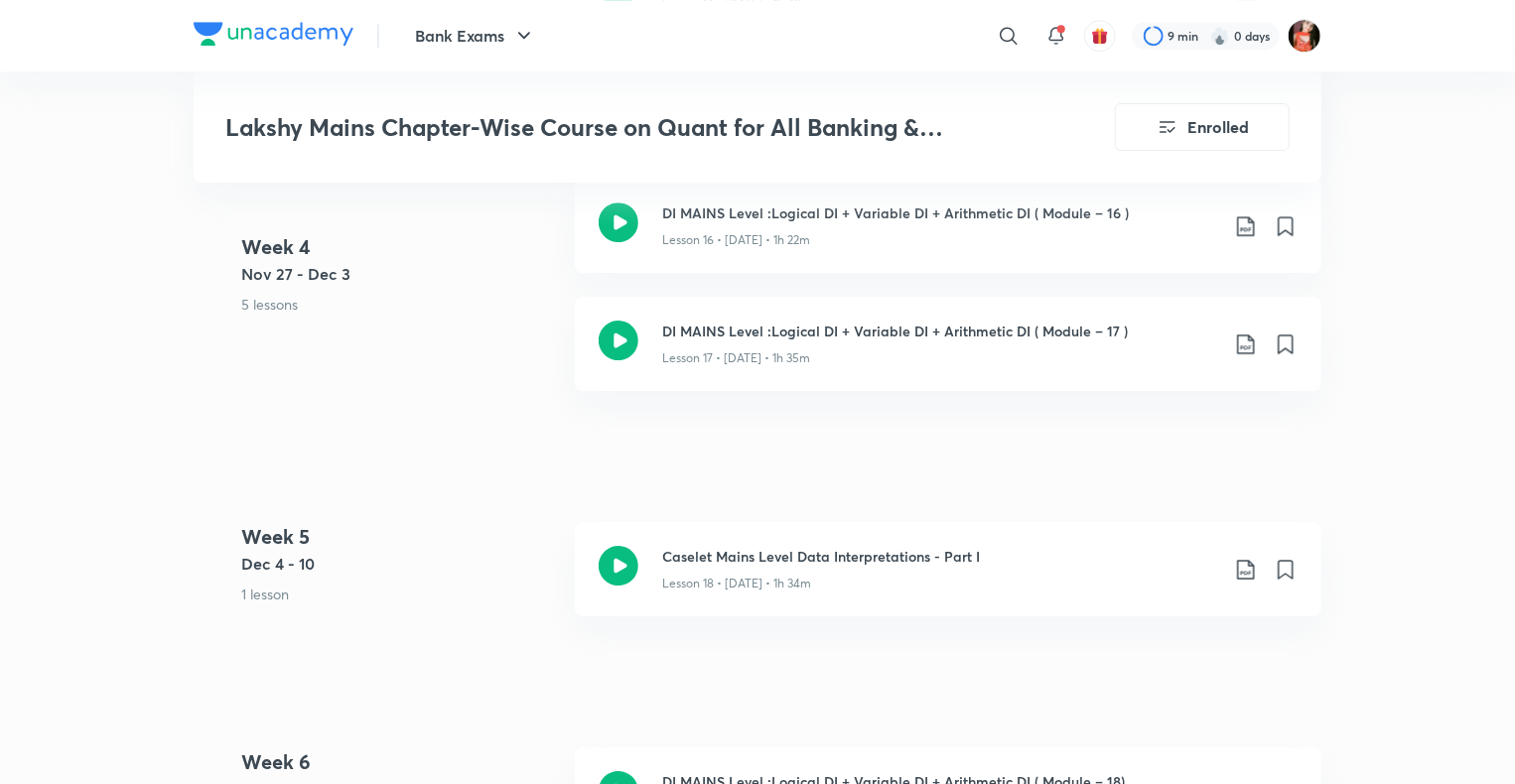 scroll, scrollTop: 3176, scrollLeft: 0, axis: vertical 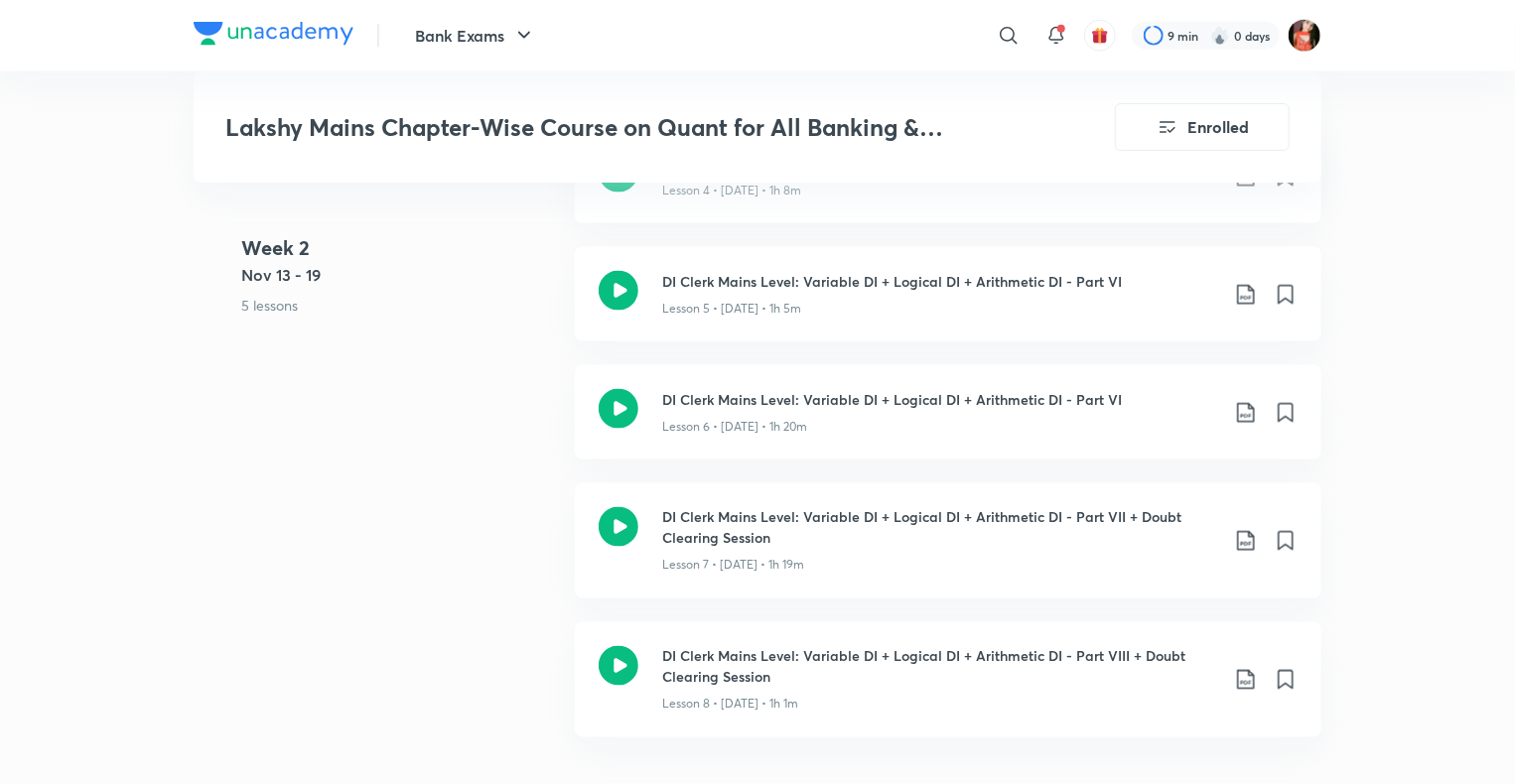 click on "Bank Exams ​ 9 min 0 days" at bounding box center (758, 36) 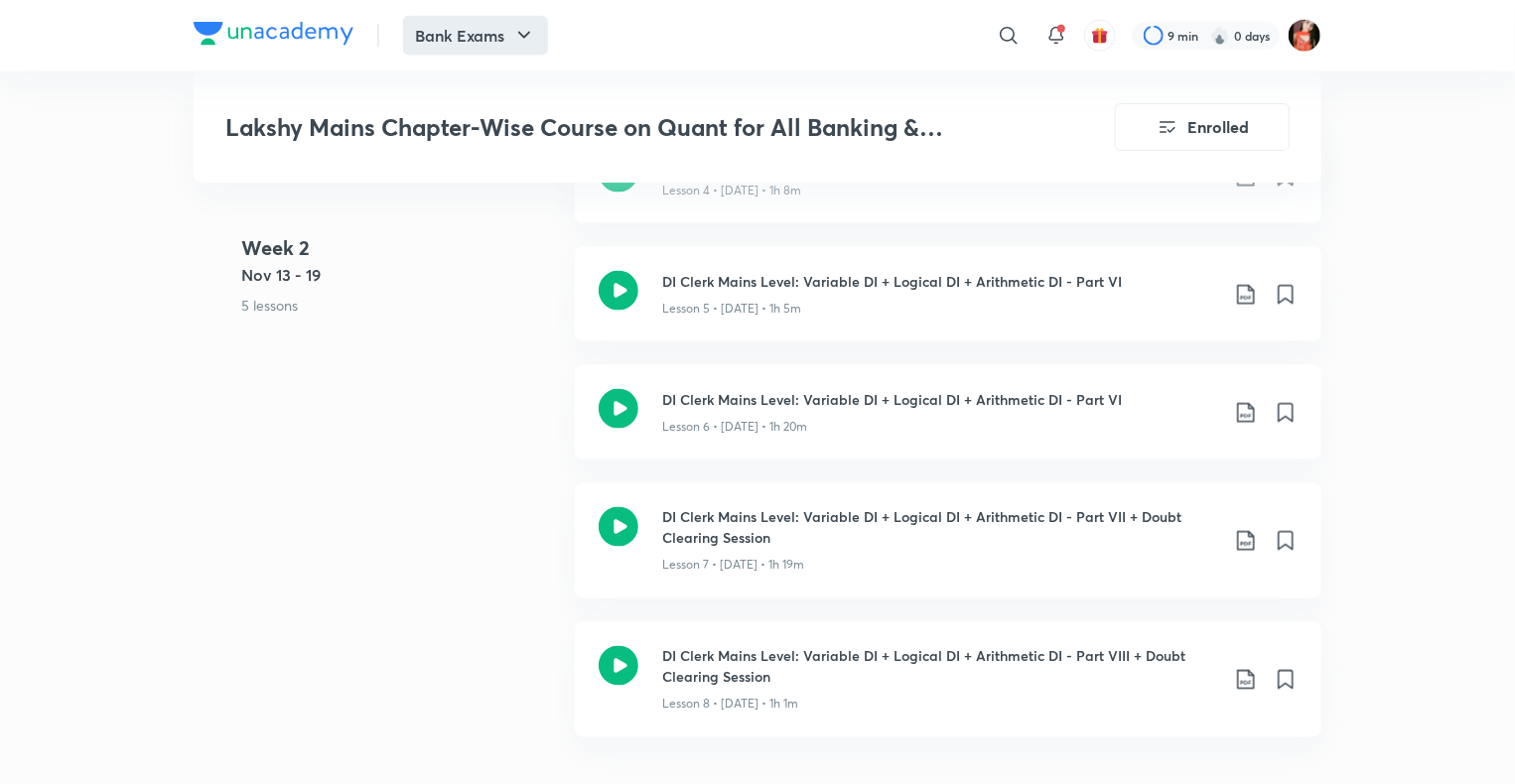 click on "Bank Exams" at bounding box center (476, 36) 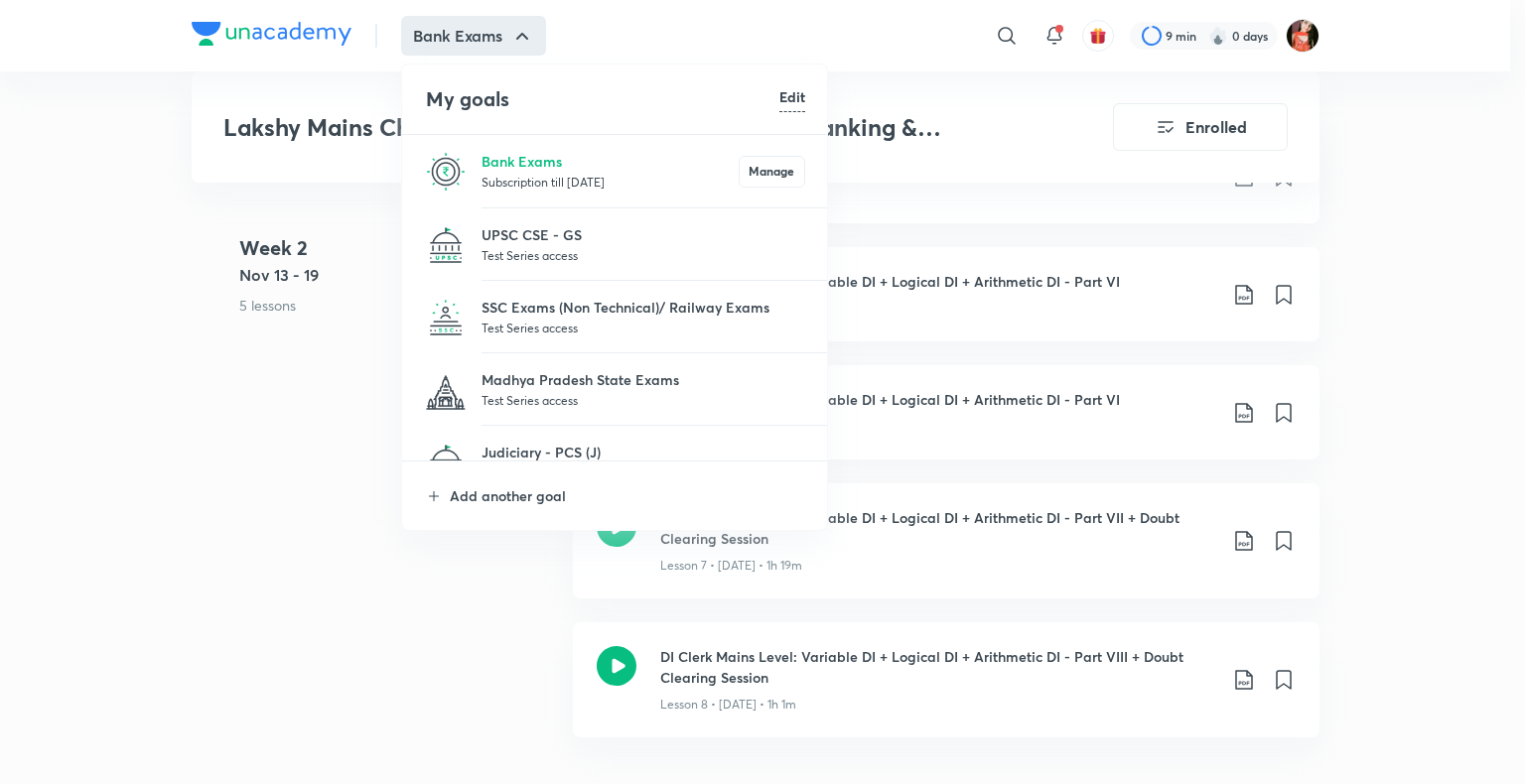 click on "Subscription till [DATE]" at bounding box center (610, 182) 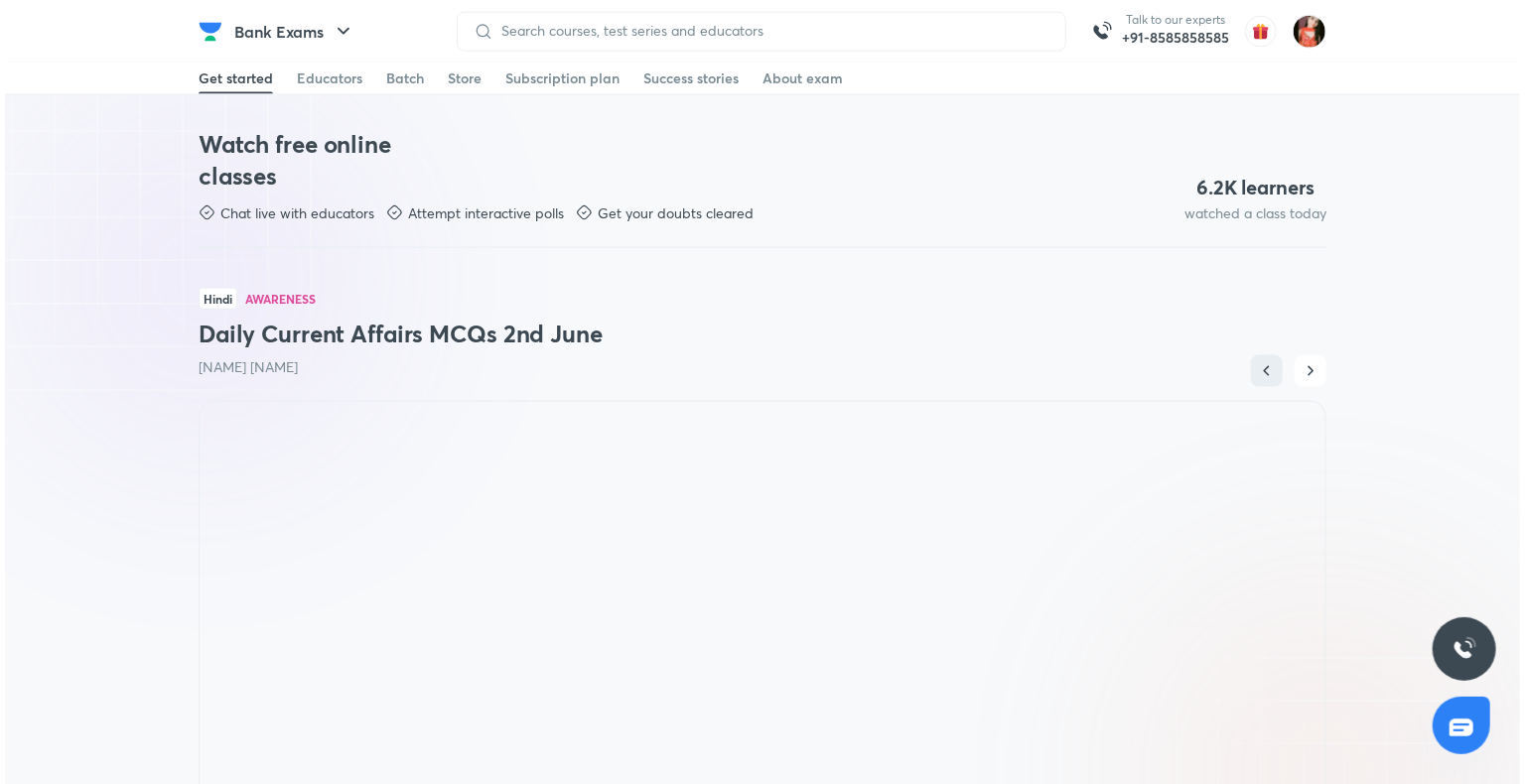scroll, scrollTop: 0, scrollLeft: 0, axis: both 